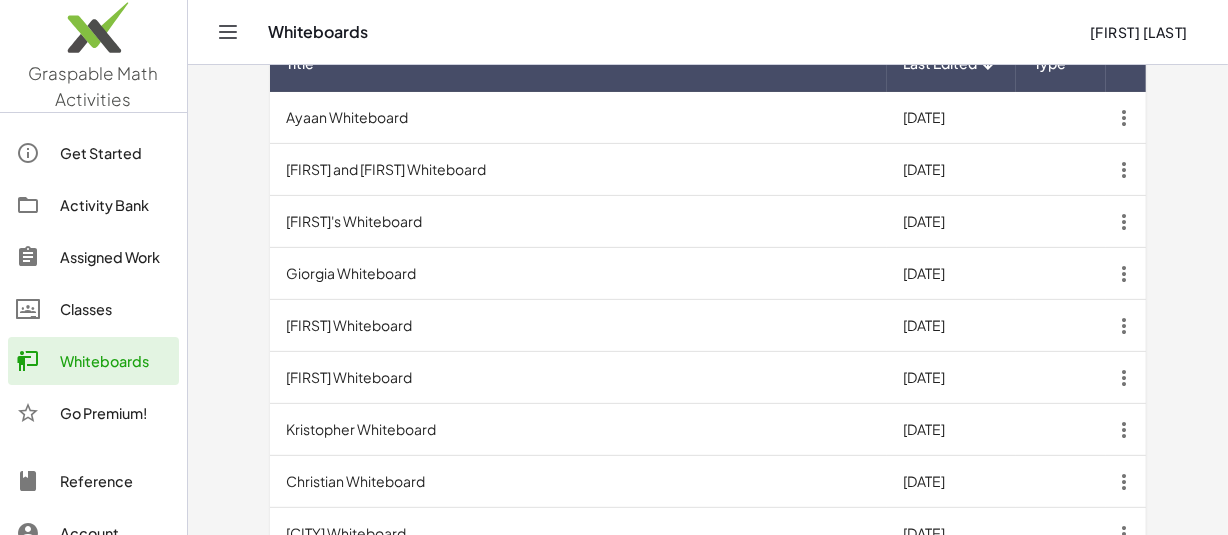 scroll, scrollTop: 715, scrollLeft: 0, axis: vertical 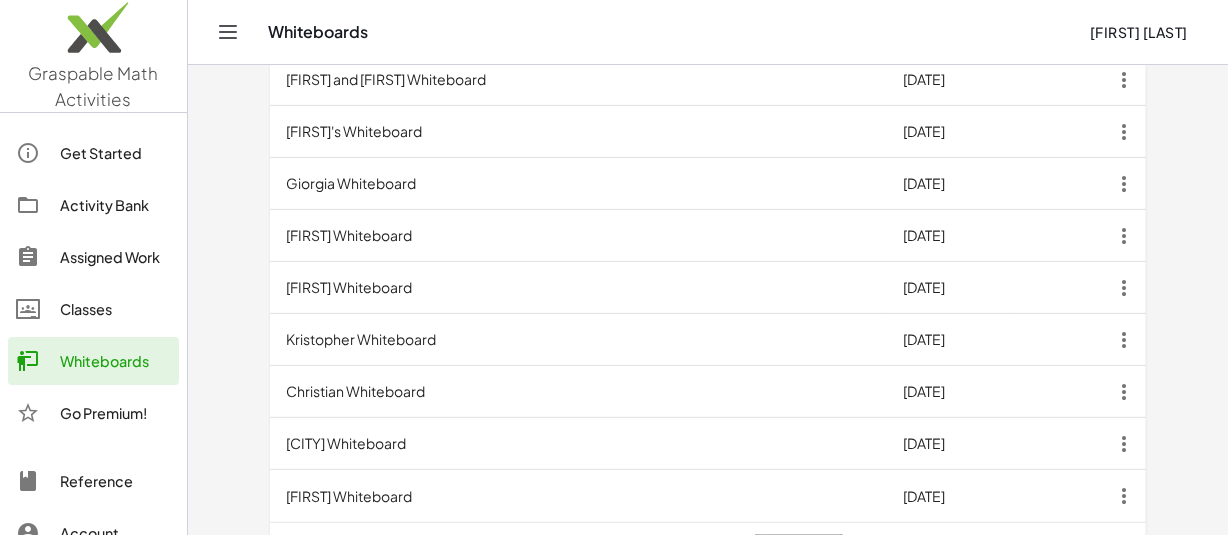 click on "Christian Whiteboard" at bounding box center (578, 392) 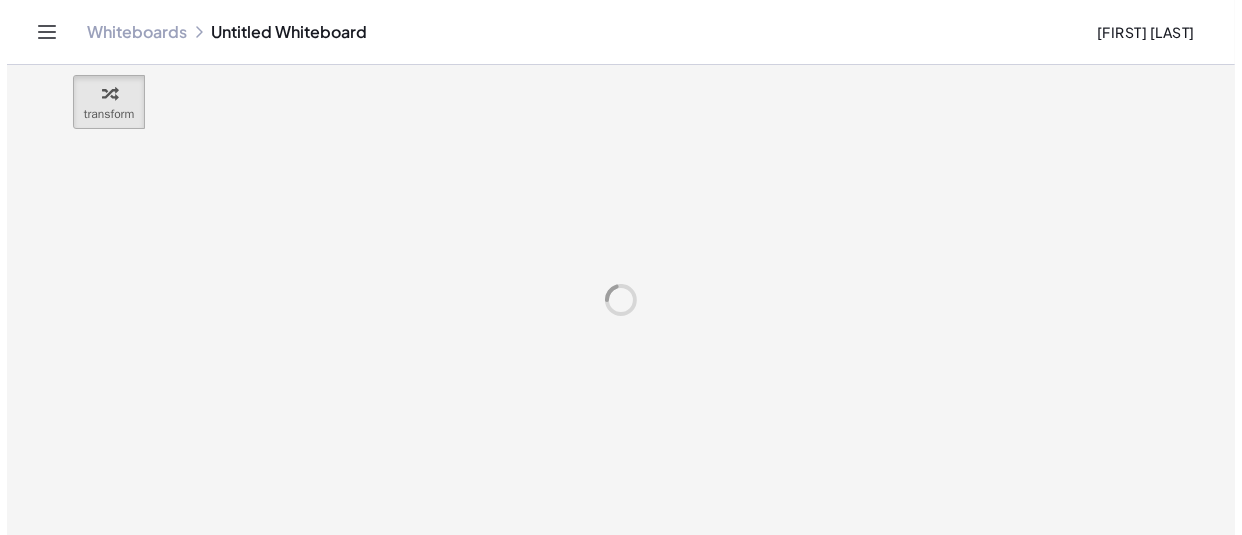 scroll, scrollTop: 0, scrollLeft: 0, axis: both 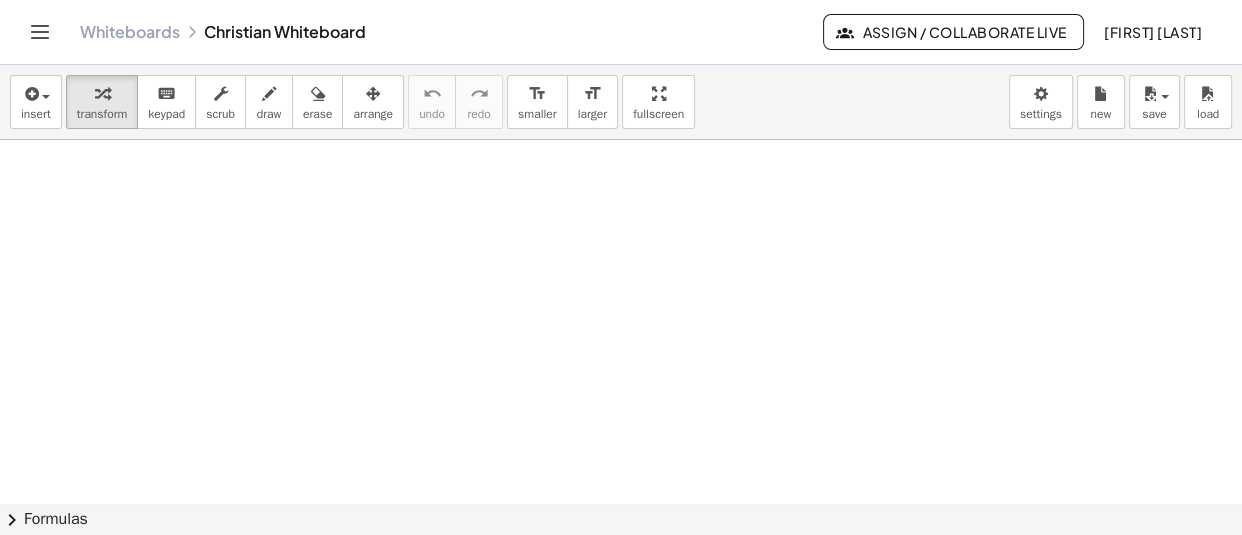 click at bounding box center (628, -6733) 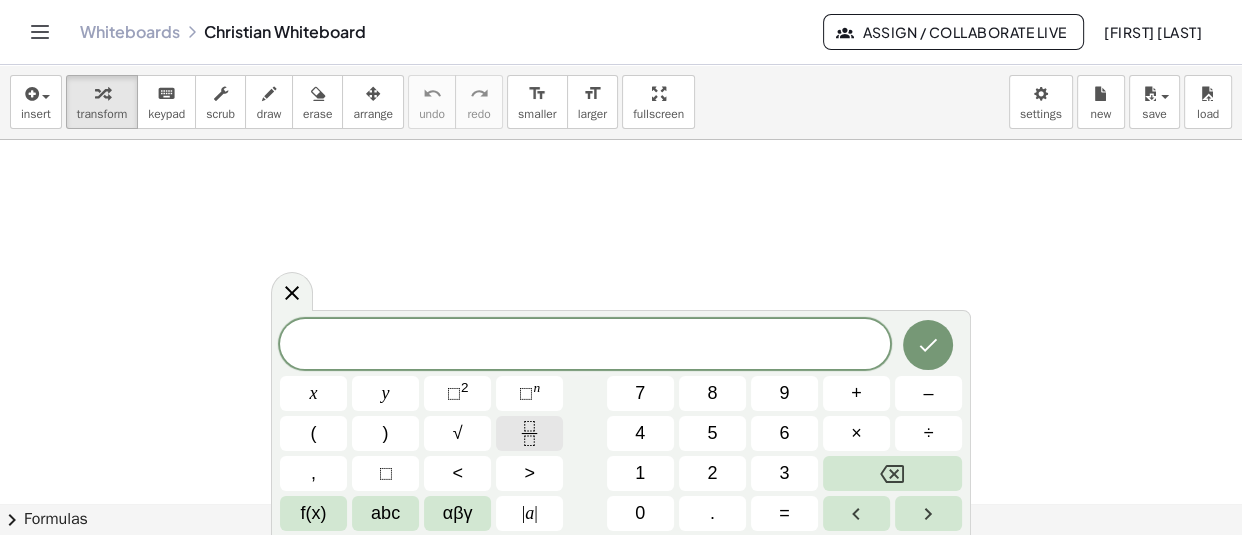 click 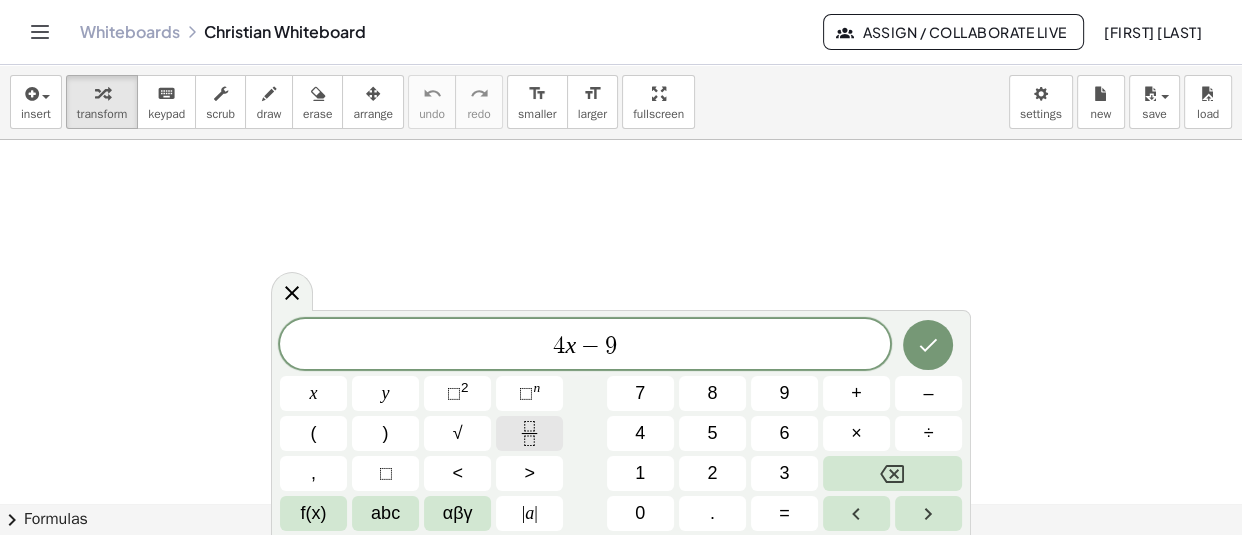 click at bounding box center [529, 433] 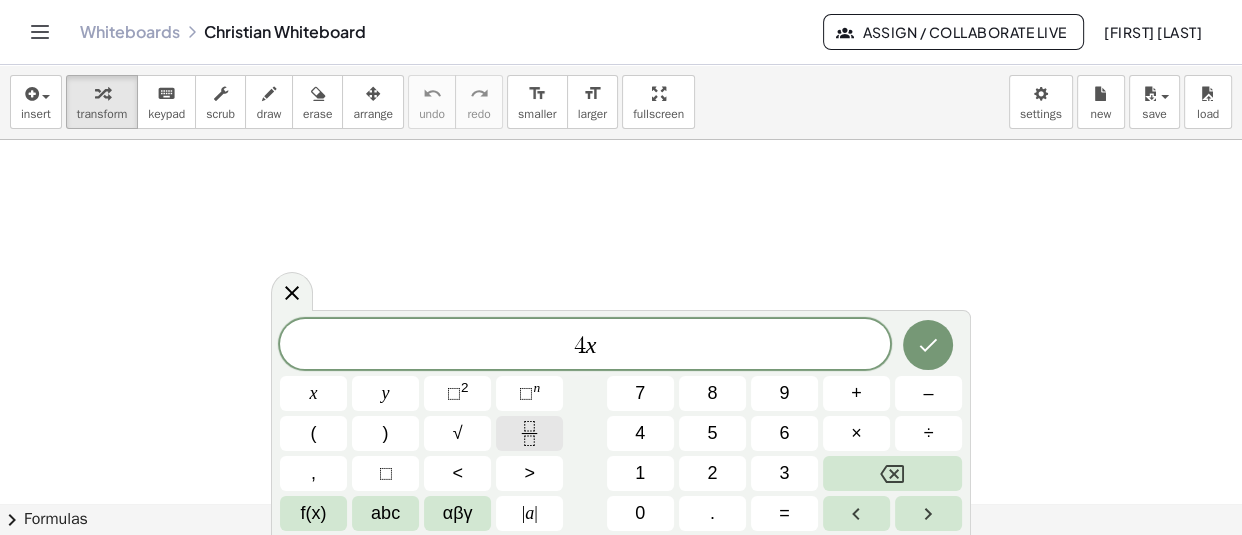 click at bounding box center (529, 433) 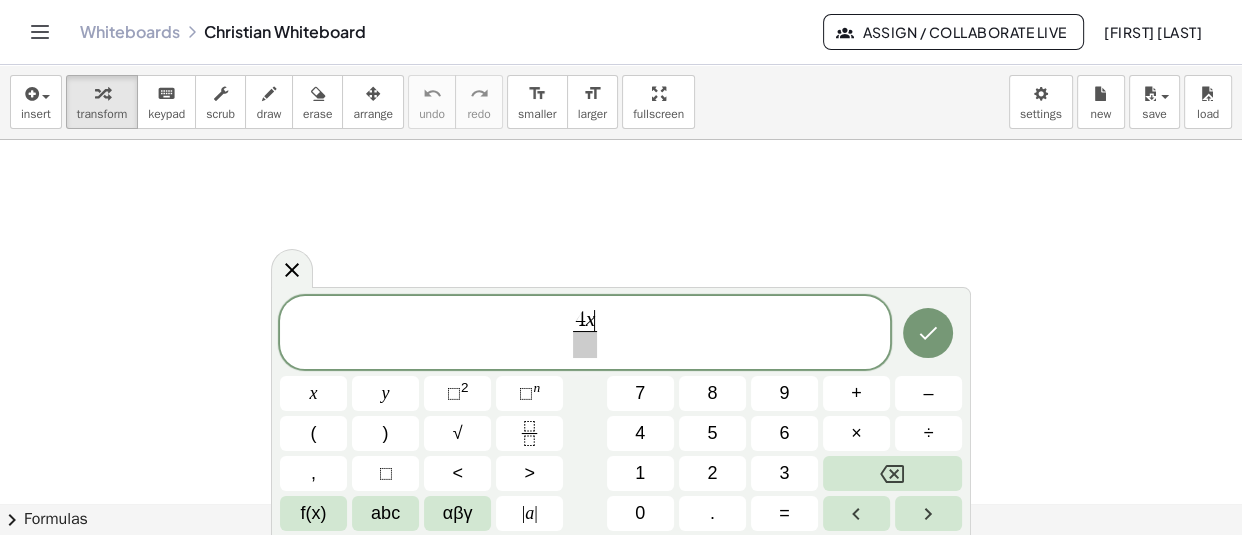 click on "4 x ​" at bounding box center (585, 321) 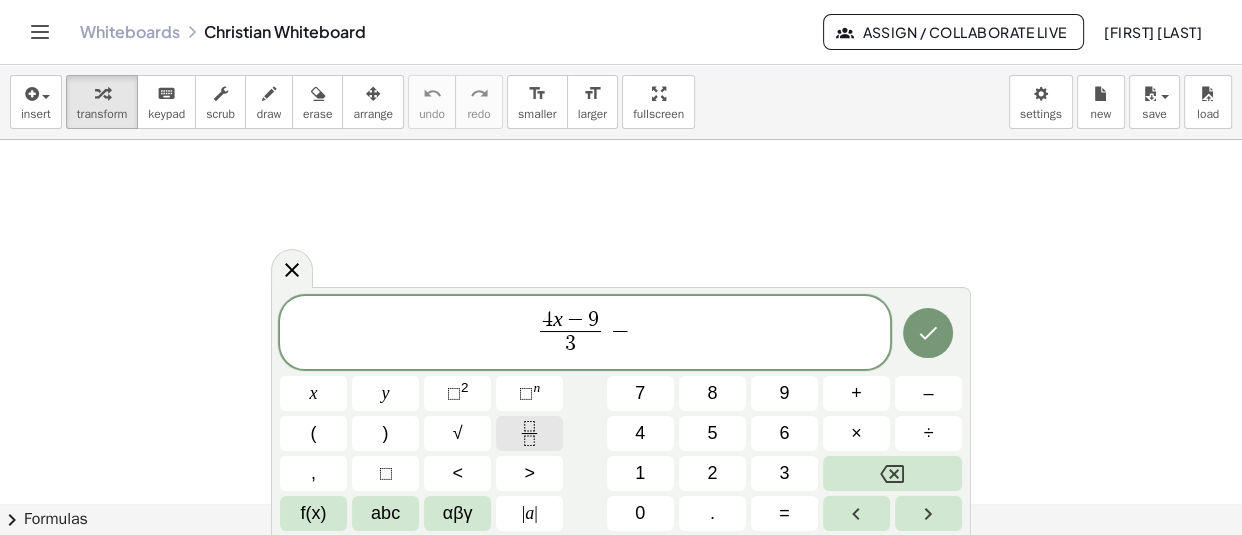click 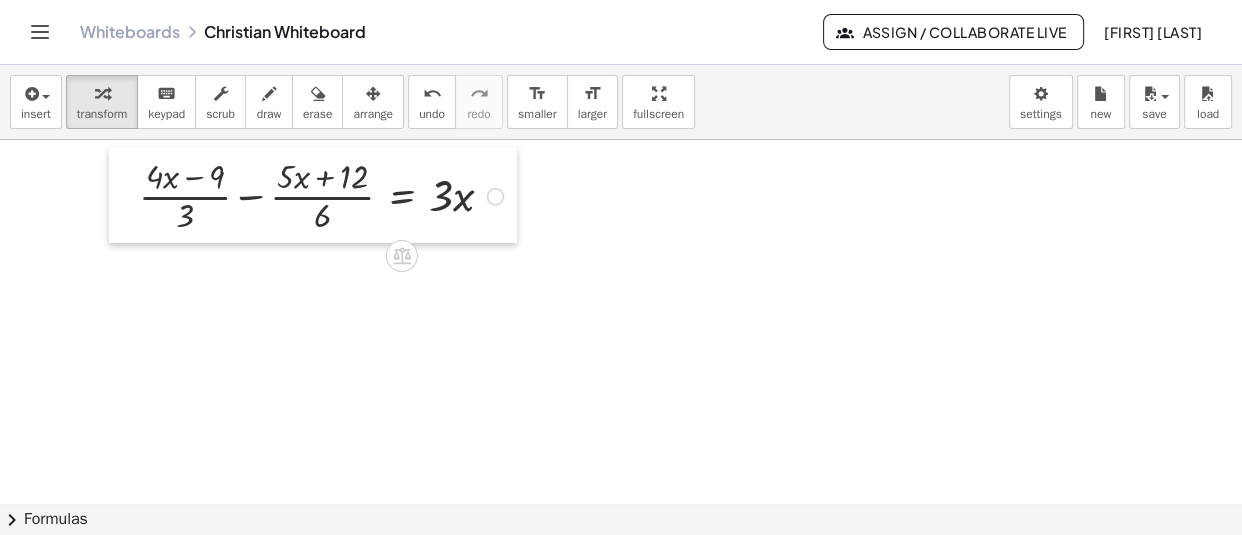 drag, startPoint x: 532, startPoint y: 305, endPoint x: 122, endPoint y: 188, distance: 426.36722 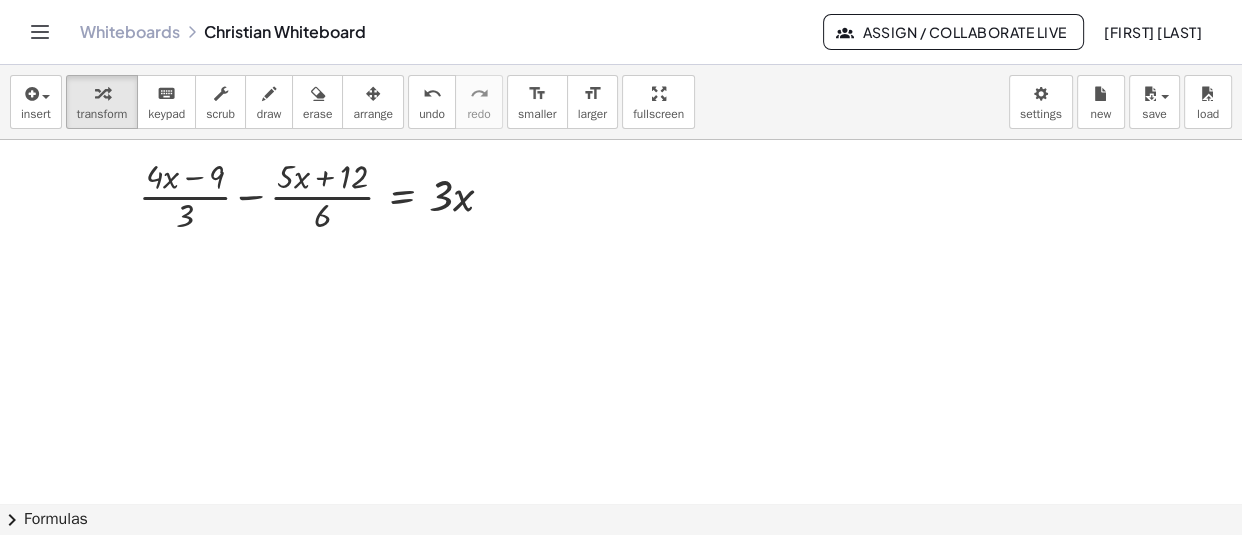click at bounding box center [628, -6733] 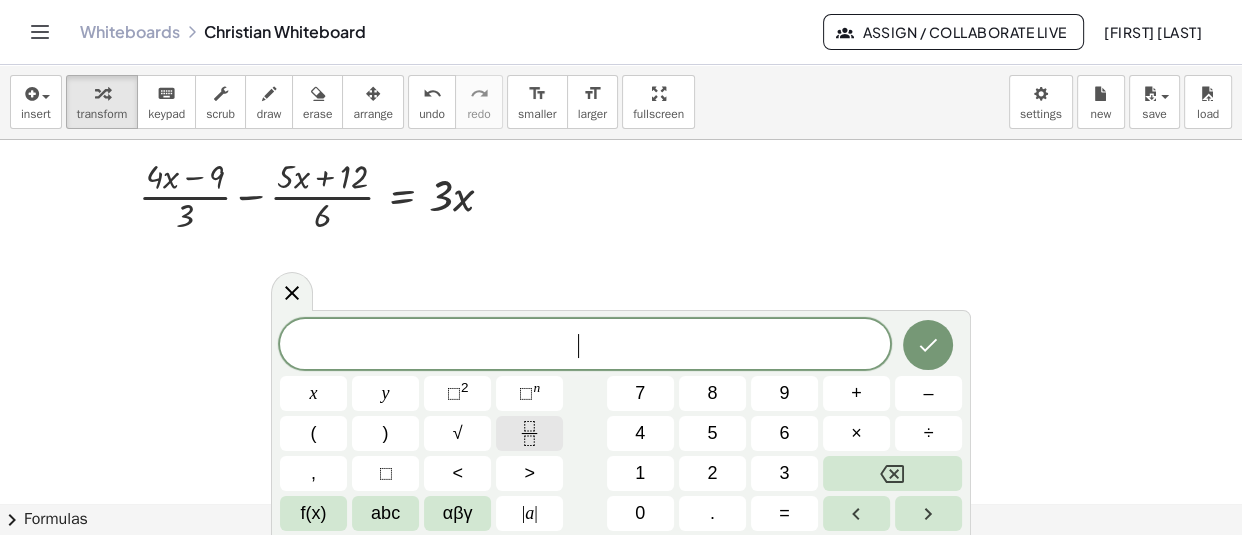 click 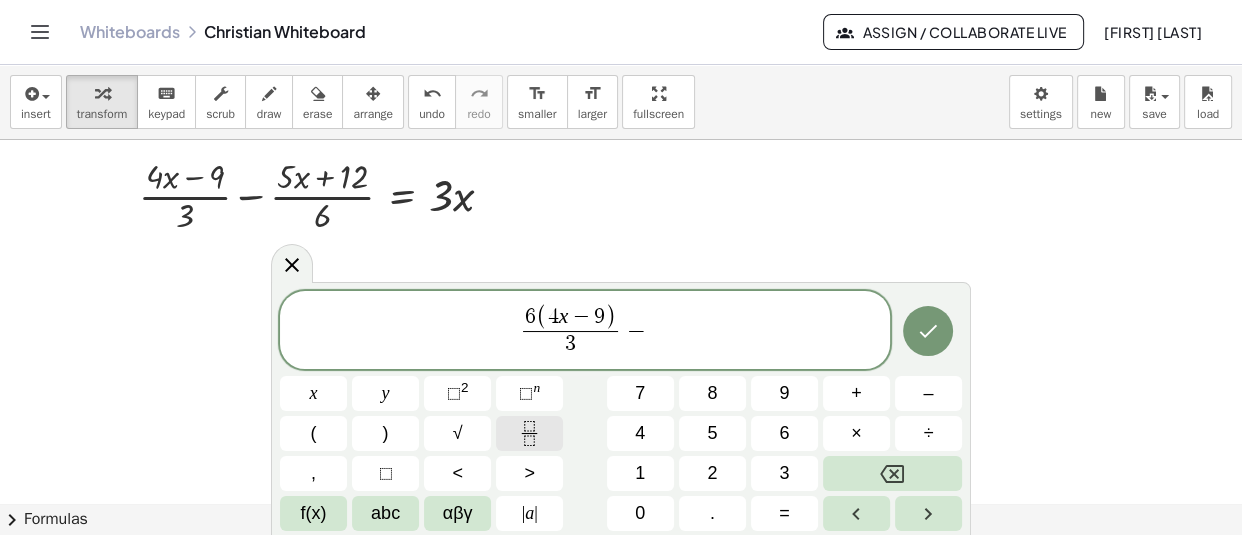 click 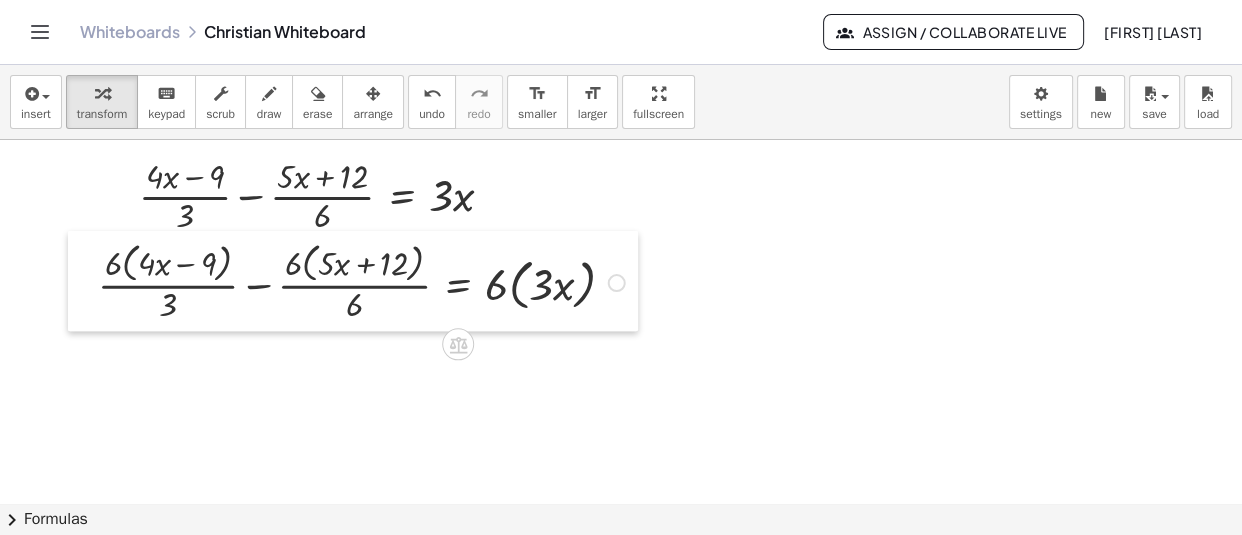 drag, startPoint x: 619, startPoint y: 454, endPoint x: 91, endPoint y: 281, distance: 555.61945 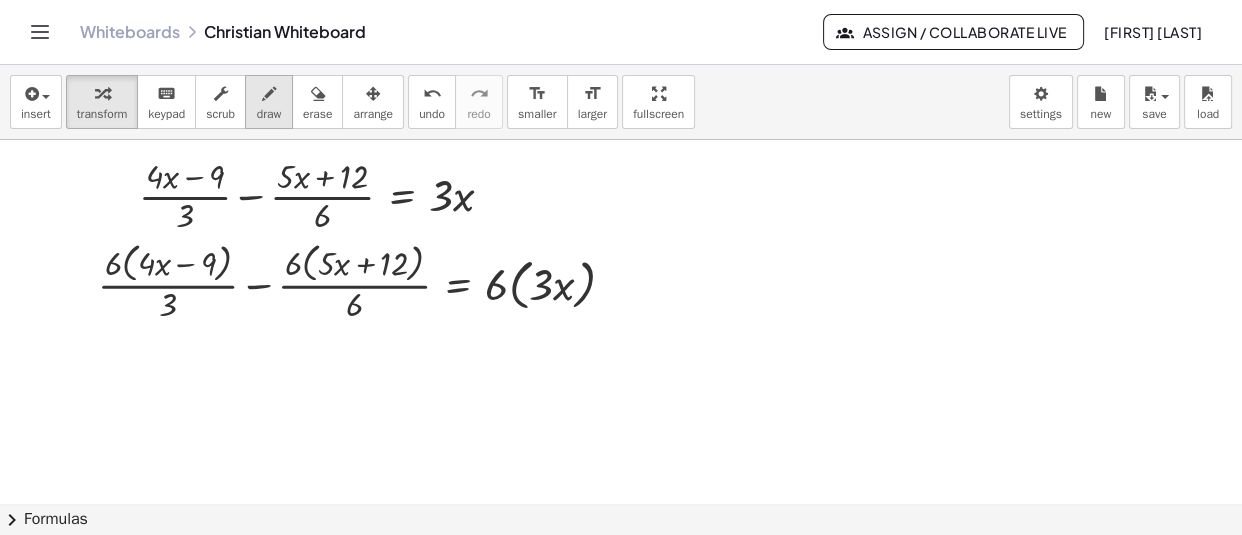 click on "draw" at bounding box center [269, 114] 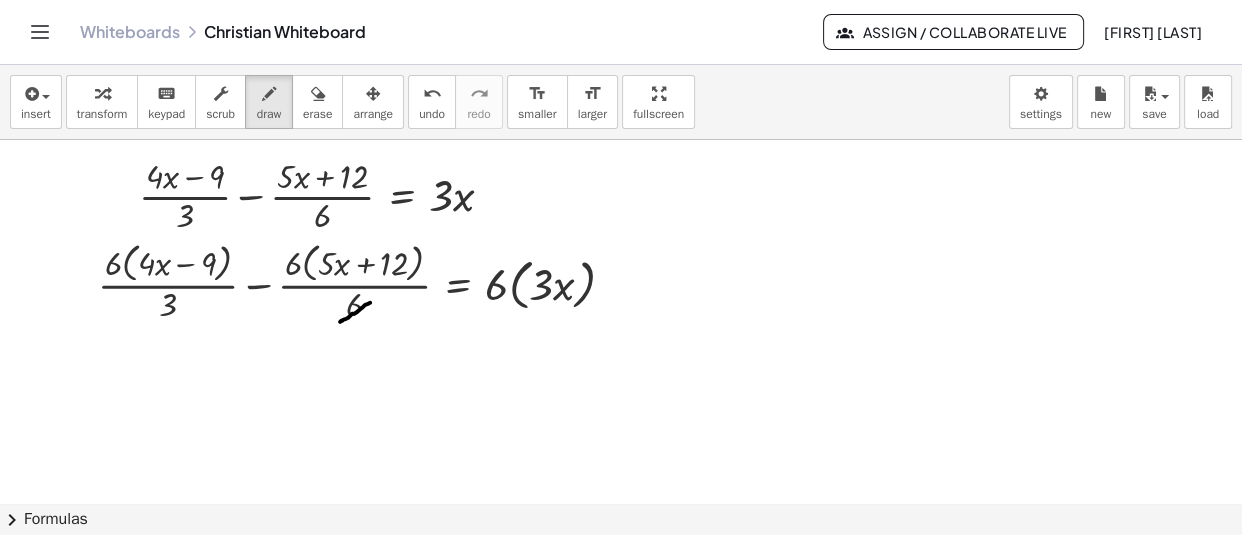 drag, startPoint x: 370, startPoint y: 299, endPoint x: 340, endPoint y: 318, distance: 35.510563 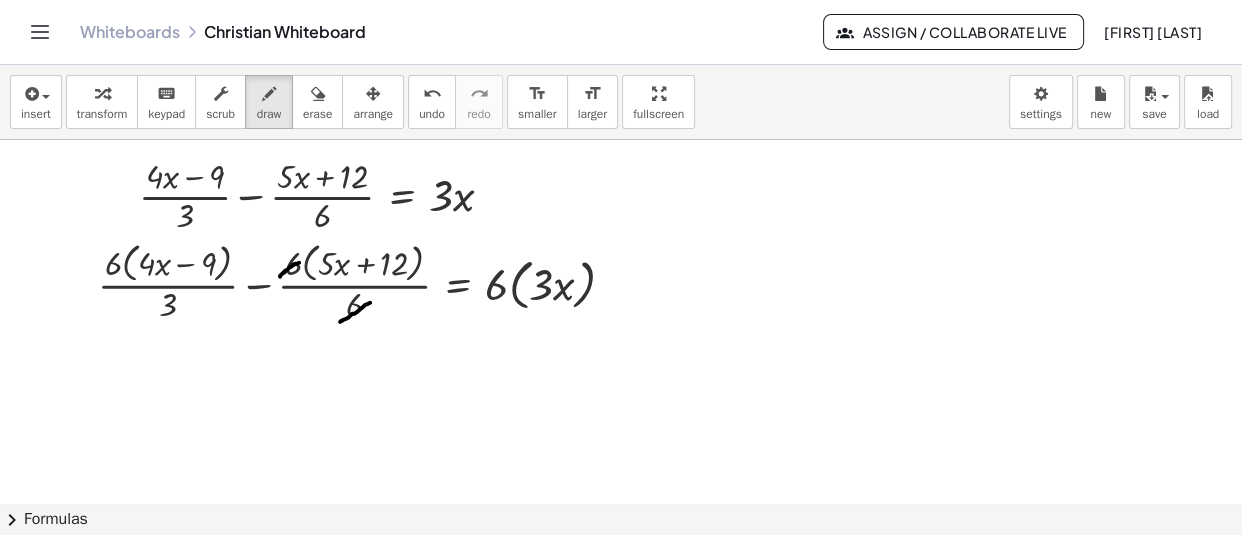 drag, startPoint x: 299, startPoint y: 259, endPoint x: 280, endPoint y: 273, distance: 23.600847 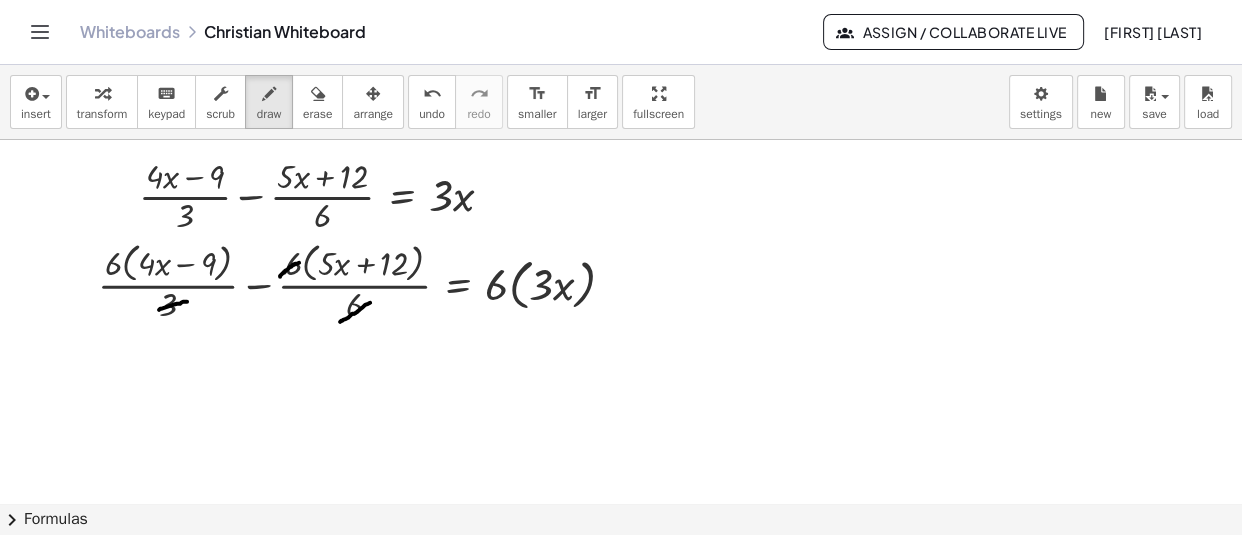 drag, startPoint x: 187, startPoint y: 298, endPoint x: 159, endPoint y: 306, distance: 29.12044 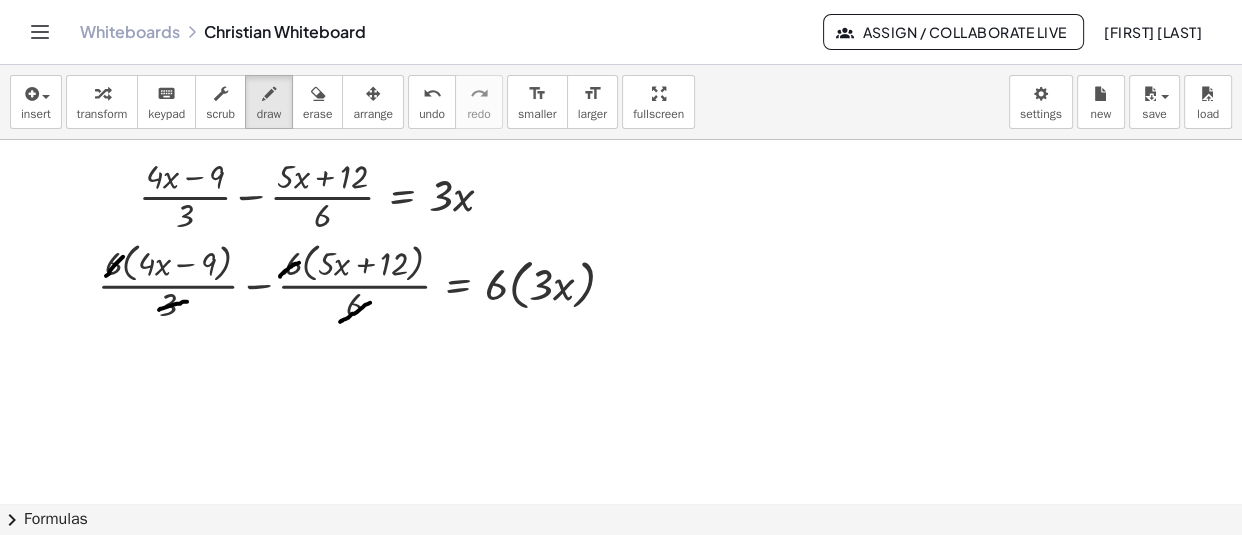drag, startPoint x: 123, startPoint y: 253, endPoint x: 104, endPoint y: 273, distance: 27.58623 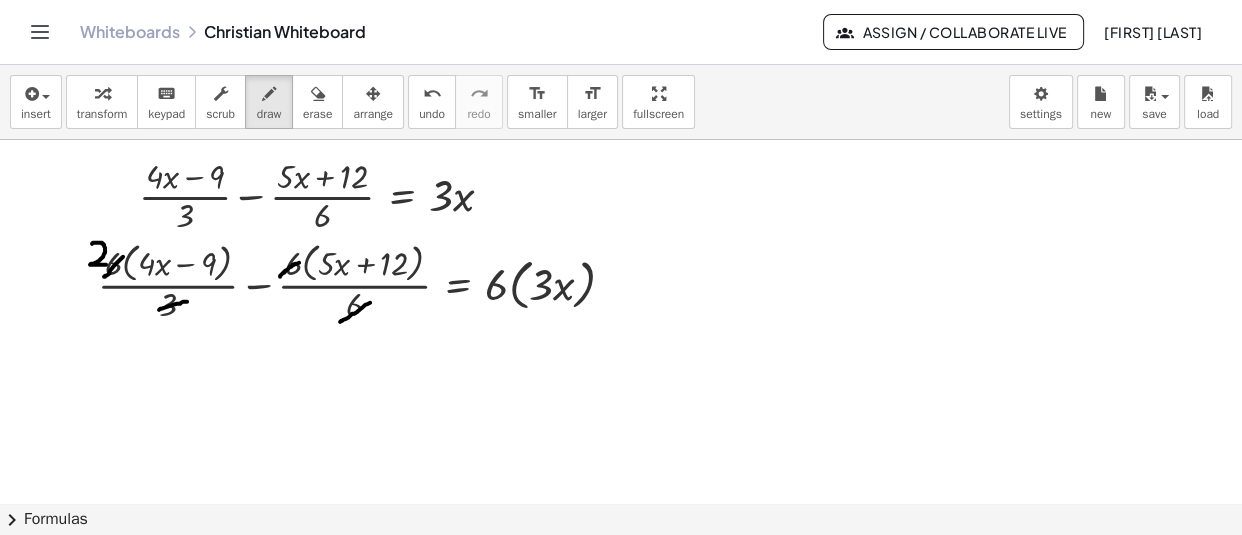 drag, startPoint x: 92, startPoint y: 240, endPoint x: 106, endPoint y: 261, distance: 25.23886 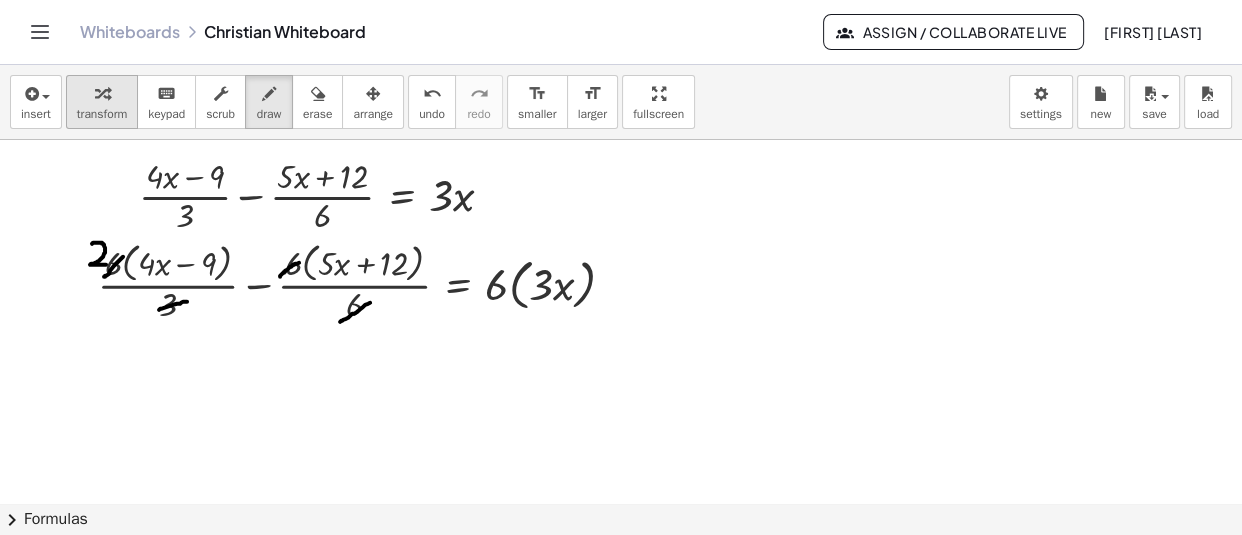 click at bounding box center [102, 93] 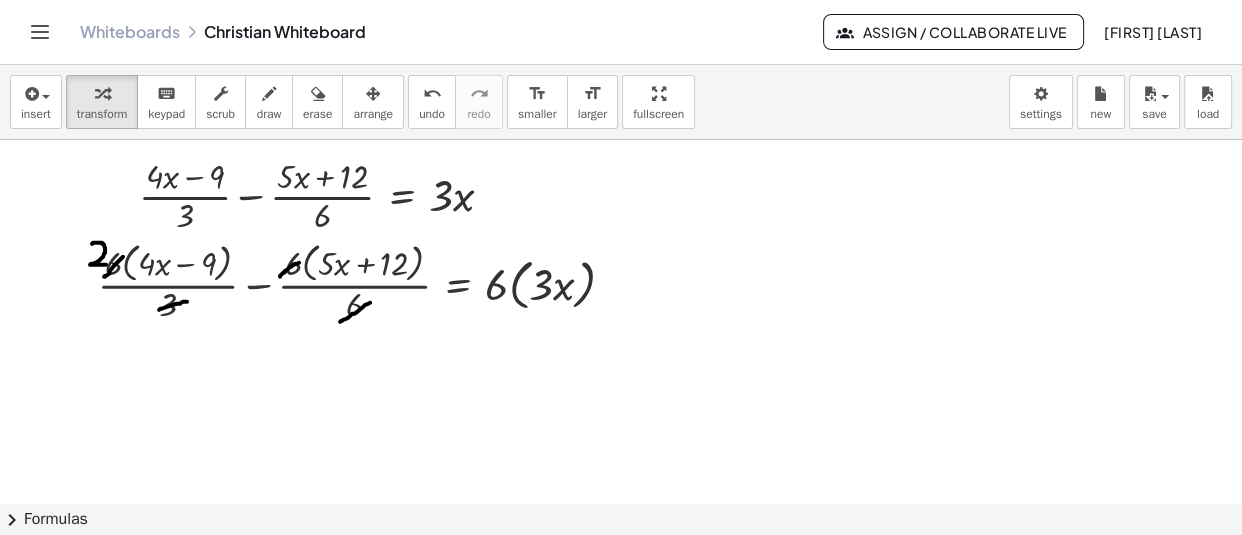 click at bounding box center [628, -6733] 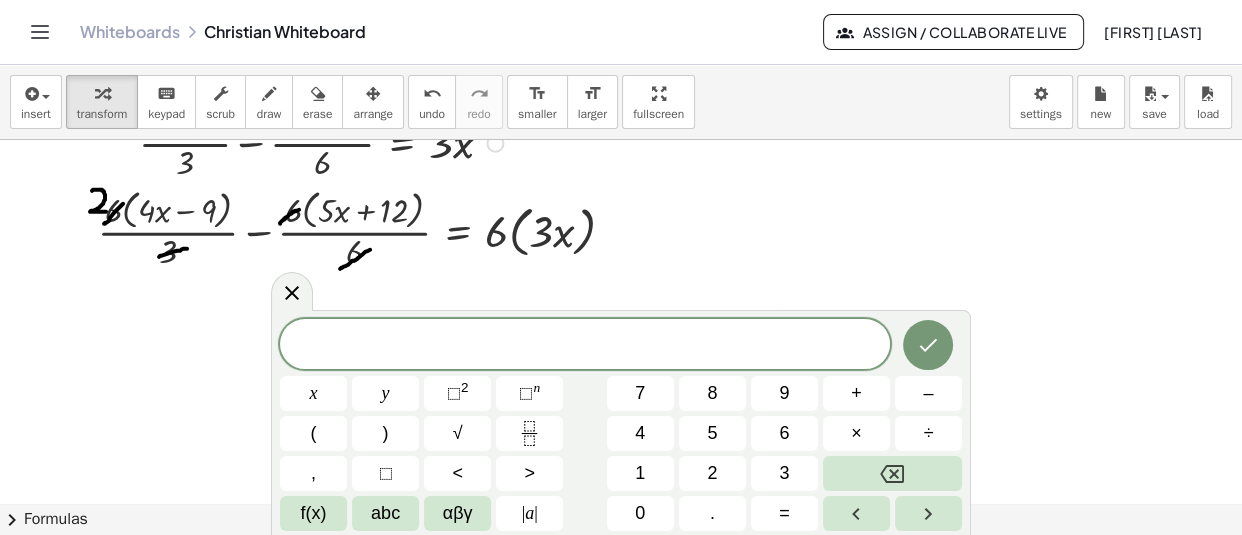 scroll, scrollTop: 14386, scrollLeft: 0, axis: vertical 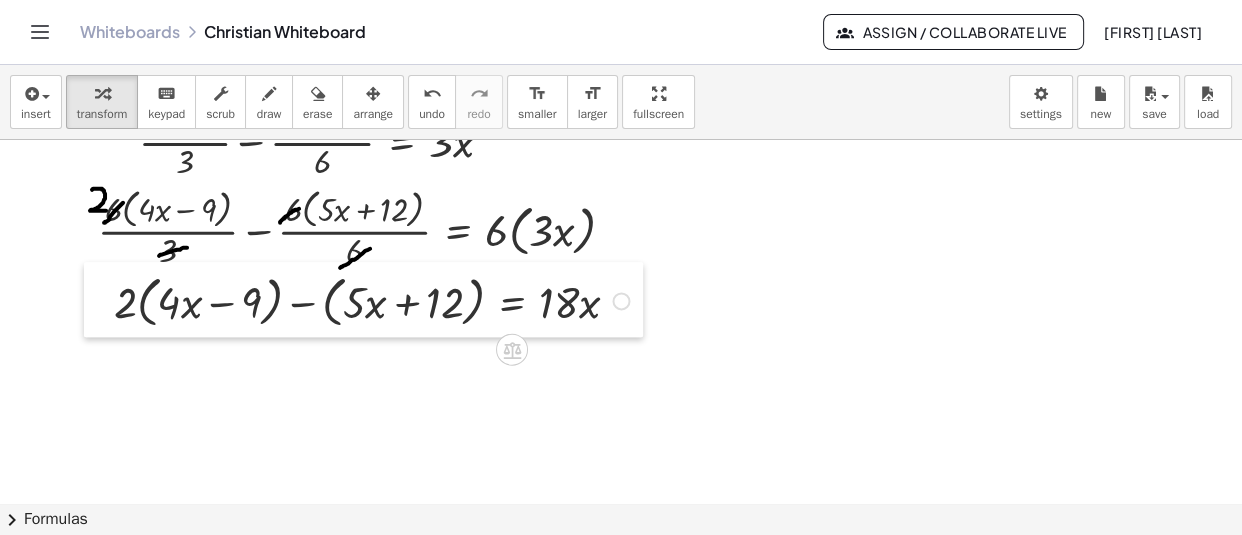 drag, startPoint x: 540, startPoint y: 414, endPoint x: 105, endPoint y: 301, distance: 449.43744 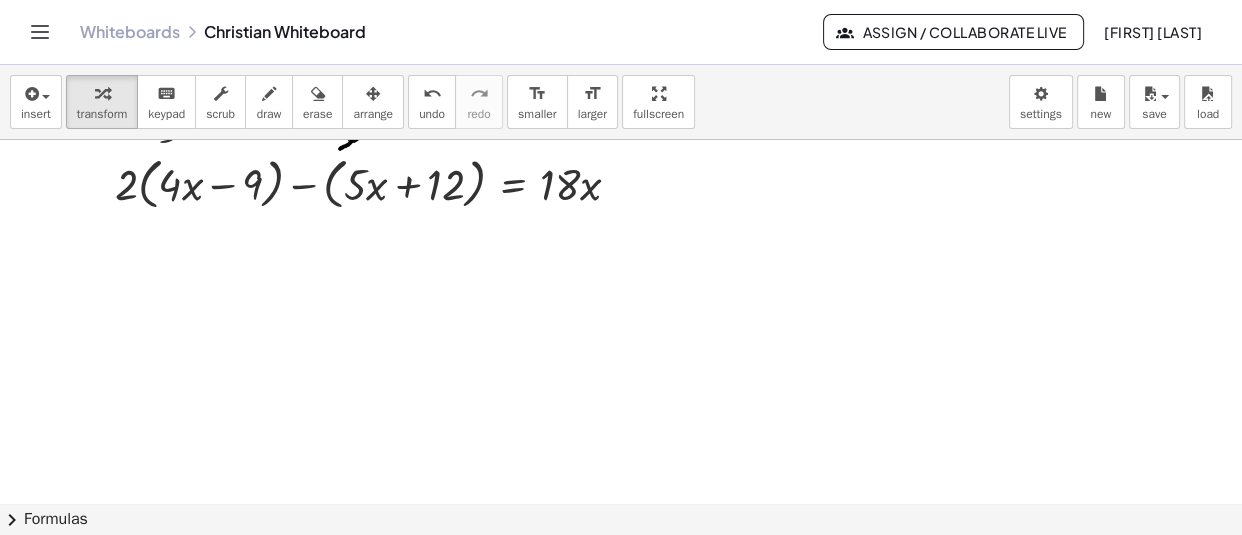 scroll, scrollTop: 14506, scrollLeft: 0, axis: vertical 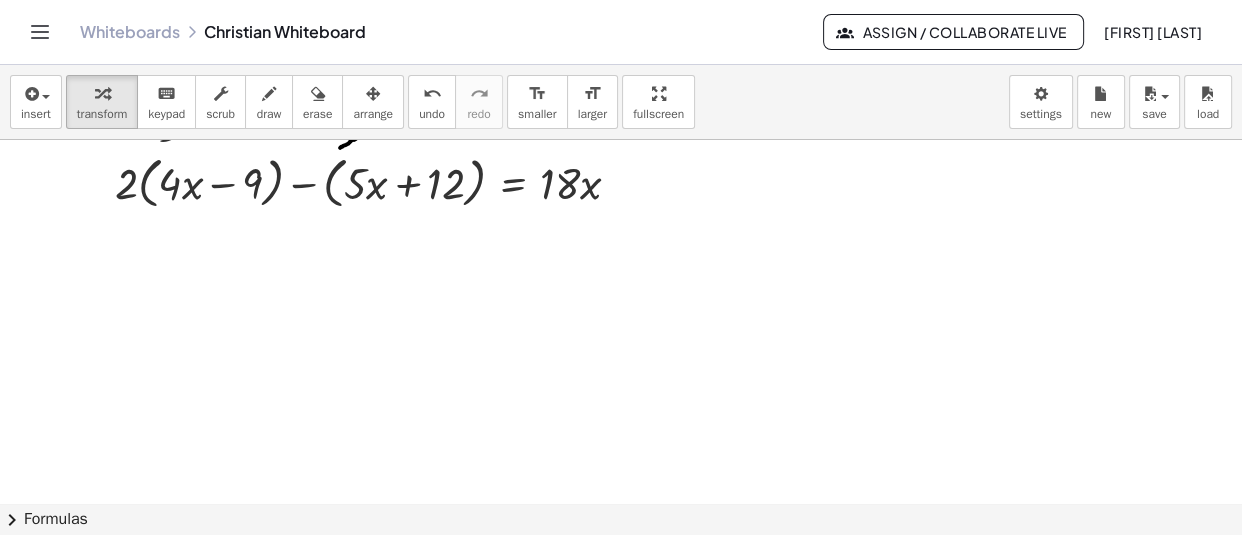click at bounding box center [628, -6907] 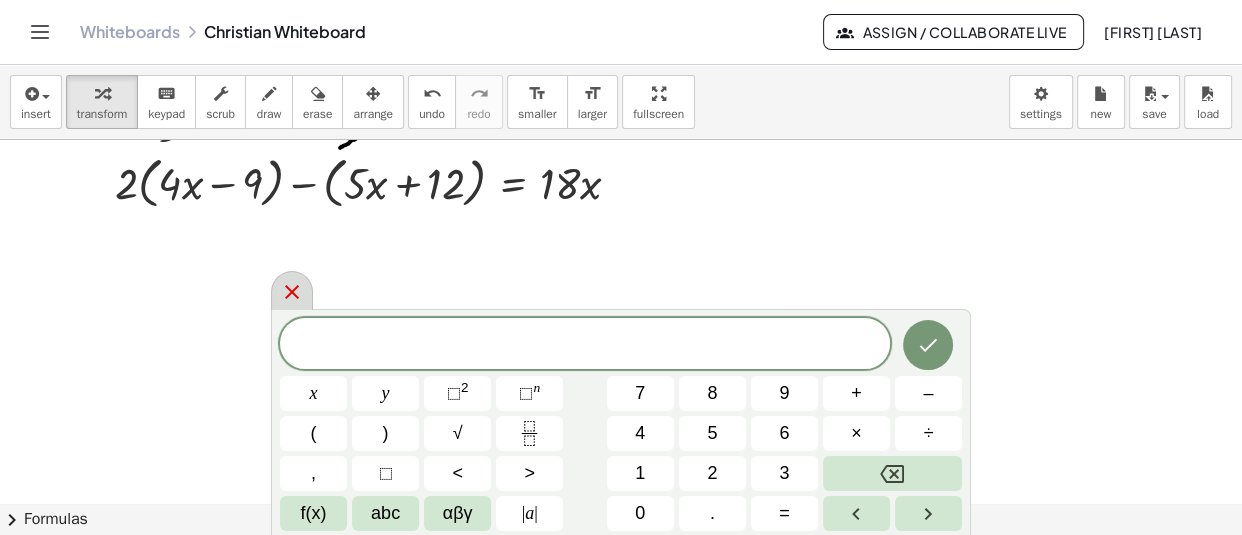 click 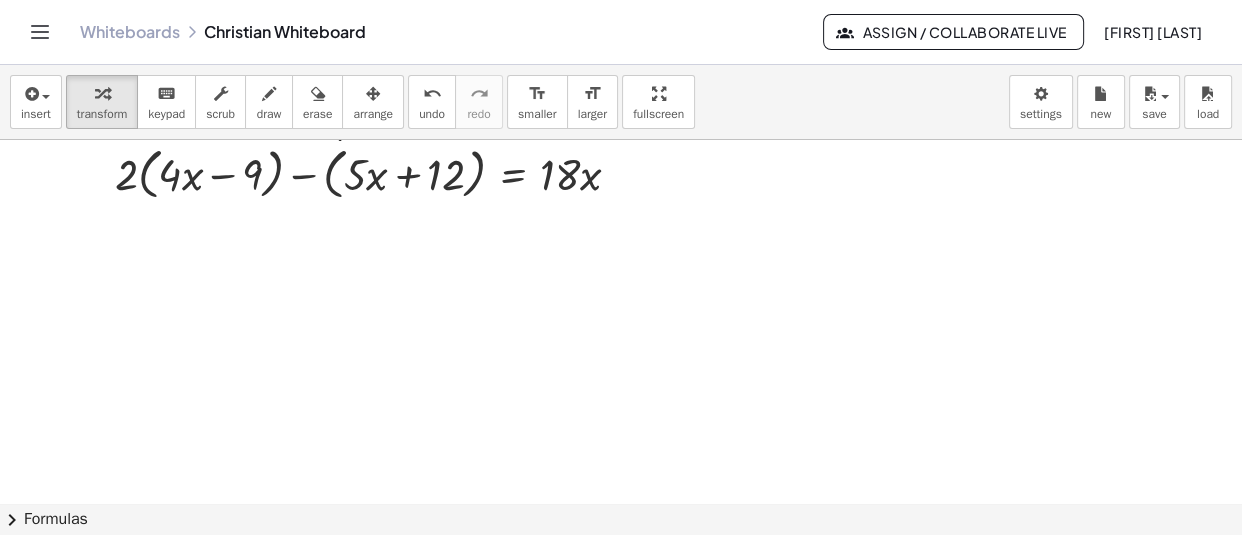 scroll, scrollTop: 14516, scrollLeft: 0, axis: vertical 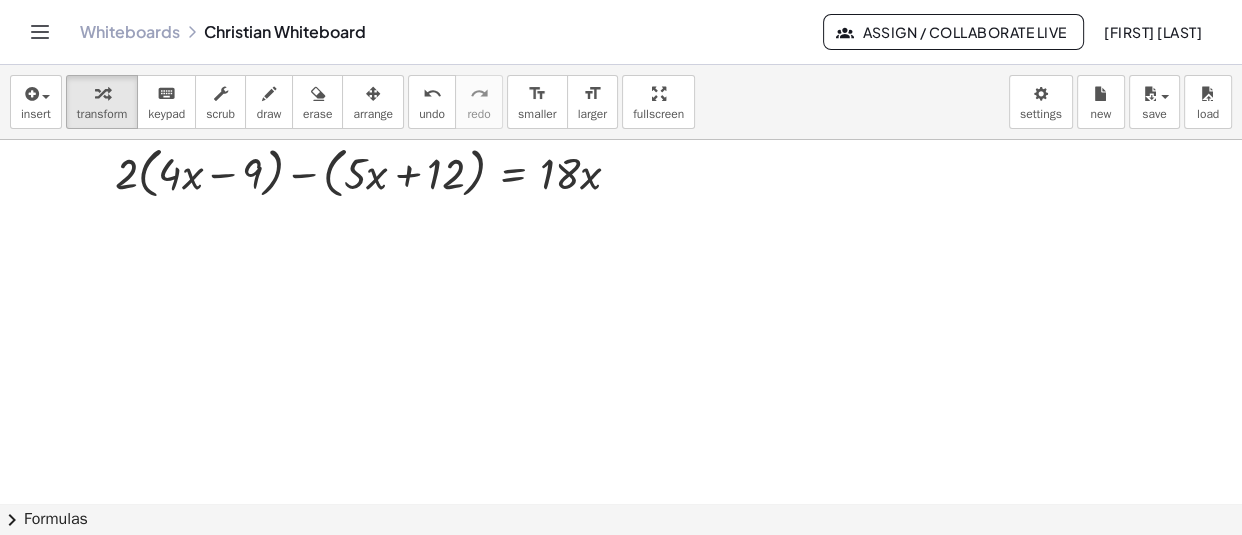 click at bounding box center (628, -6917) 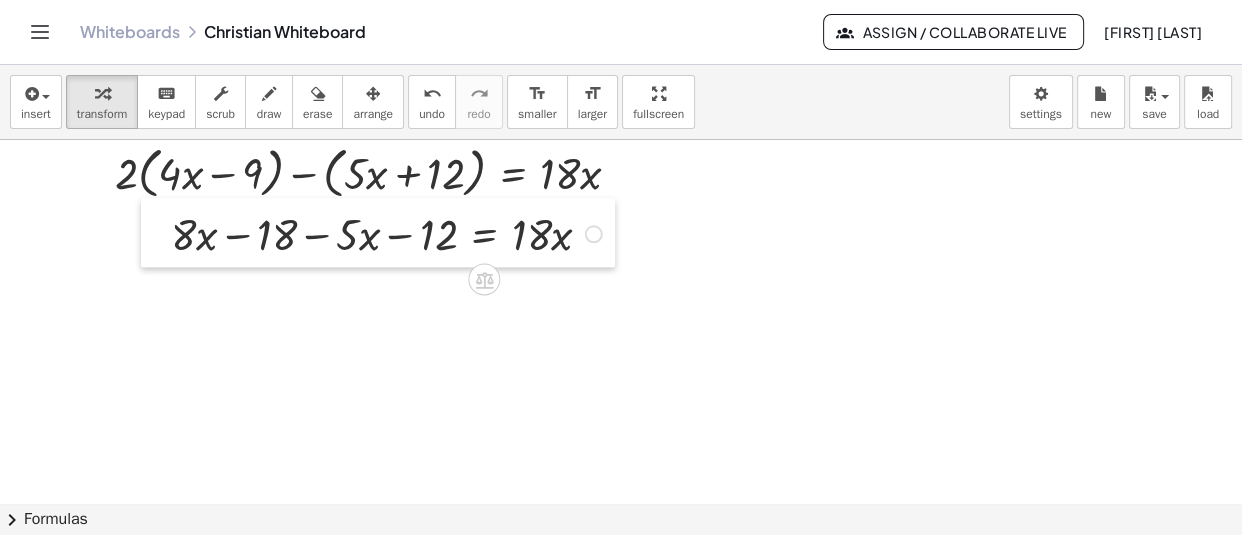 drag, startPoint x: 439, startPoint y: 380, endPoint x: 163, endPoint y: 240, distance: 309.477 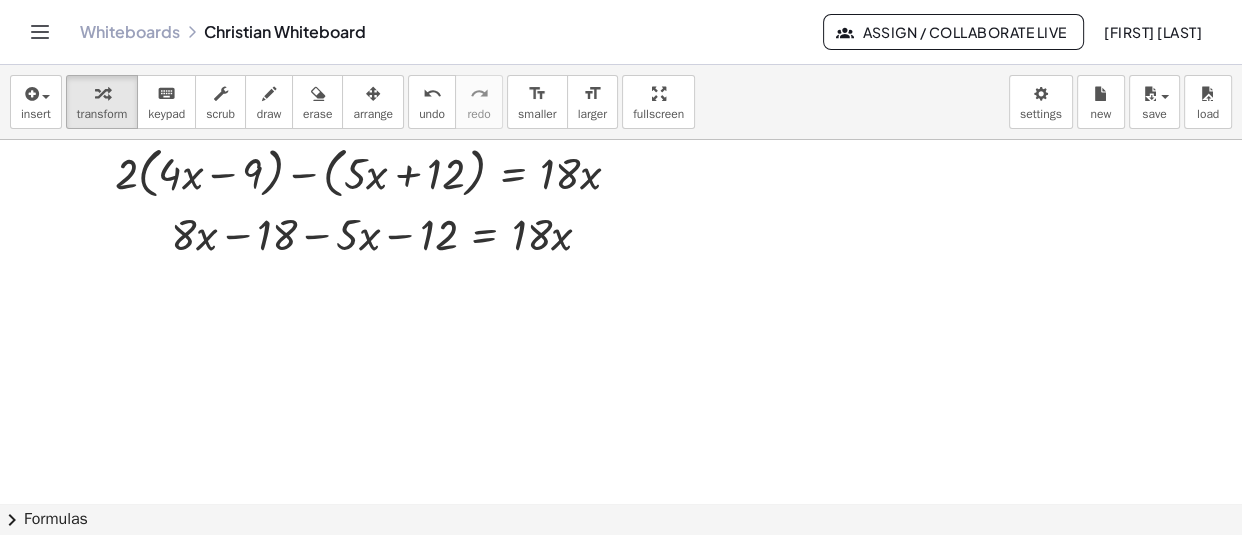 click at bounding box center [628, -6917] 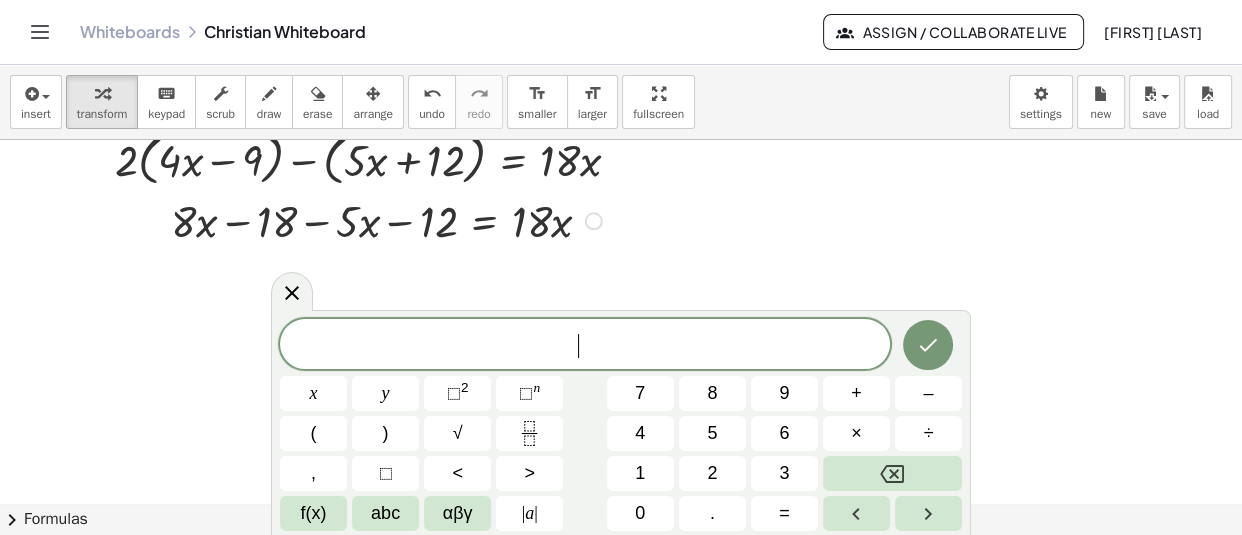scroll, scrollTop: 14530, scrollLeft: 0, axis: vertical 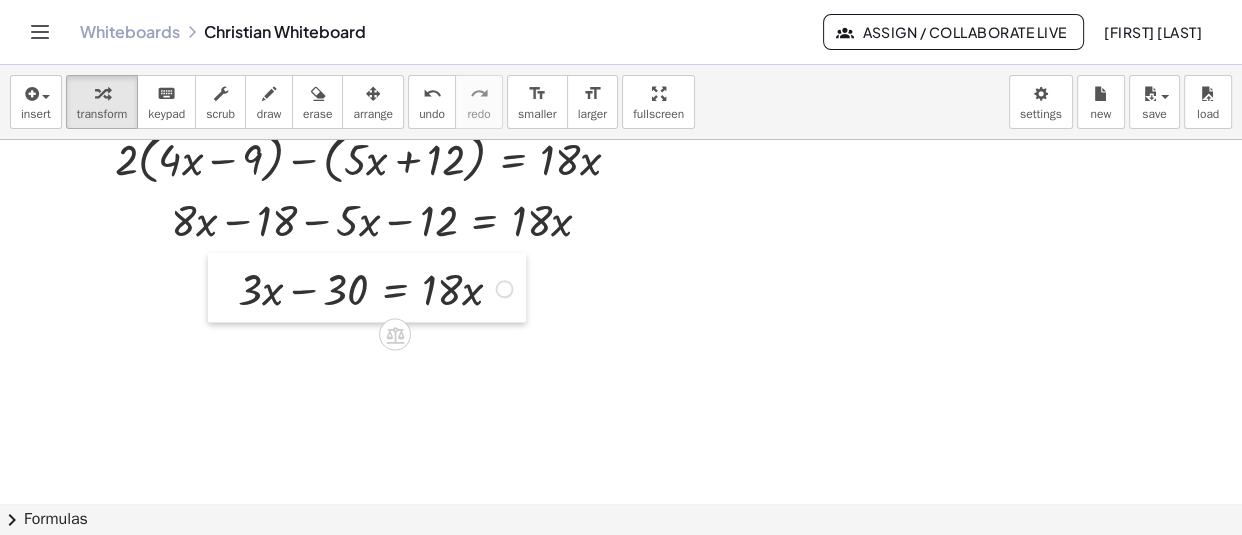 drag, startPoint x: 373, startPoint y: 382, endPoint x: 224, endPoint y: 289, distance: 175.64168 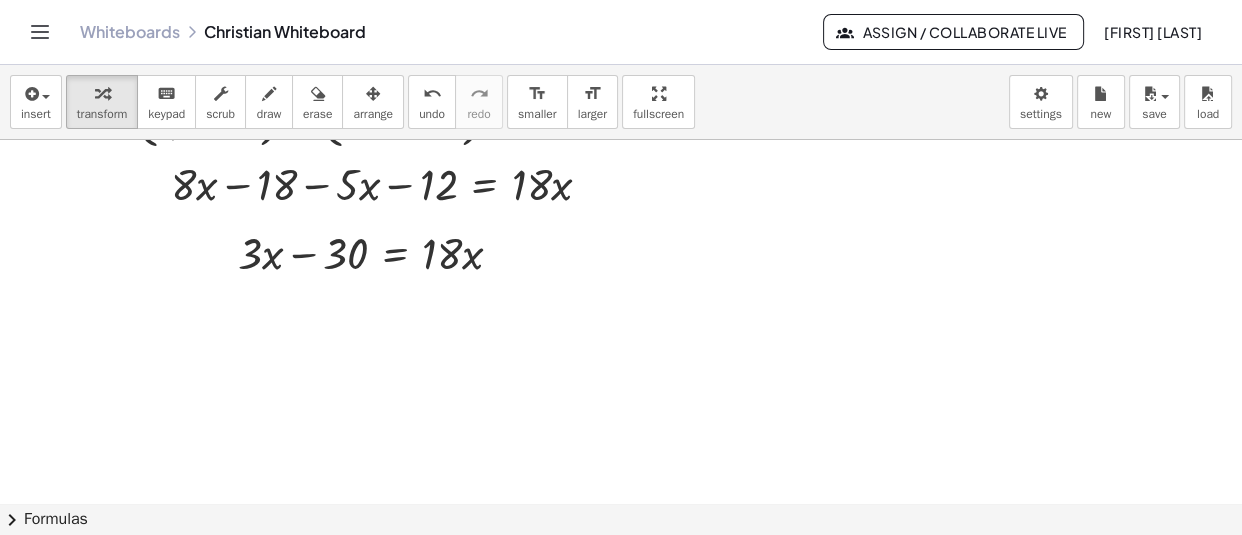scroll, scrollTop: 14573, scrollLeft: 0, axis: vertical 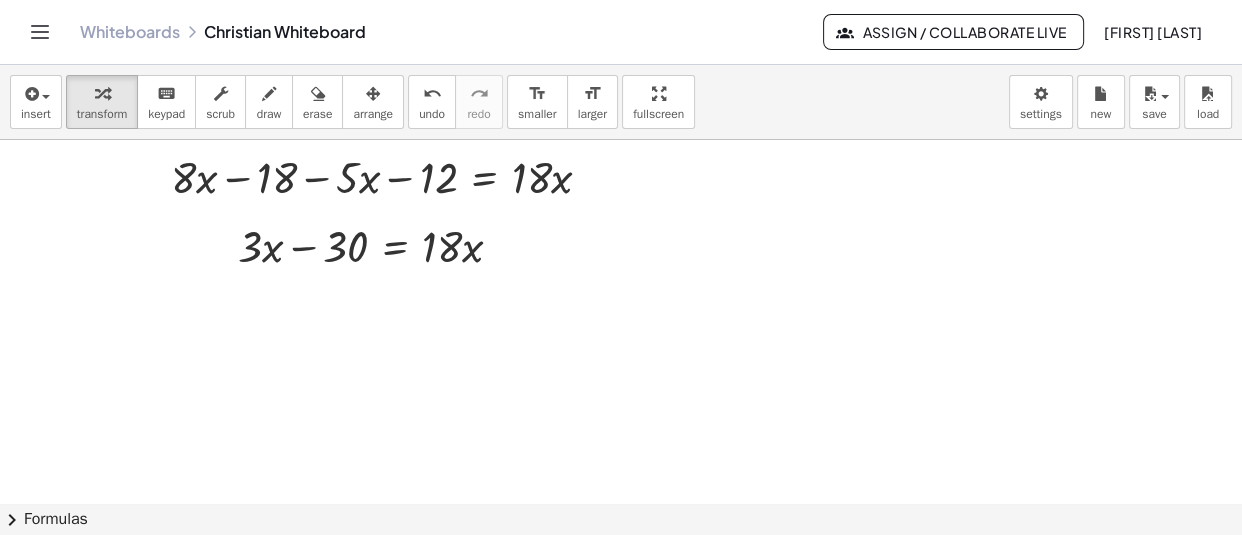 click at bounding box center [628, -6792] 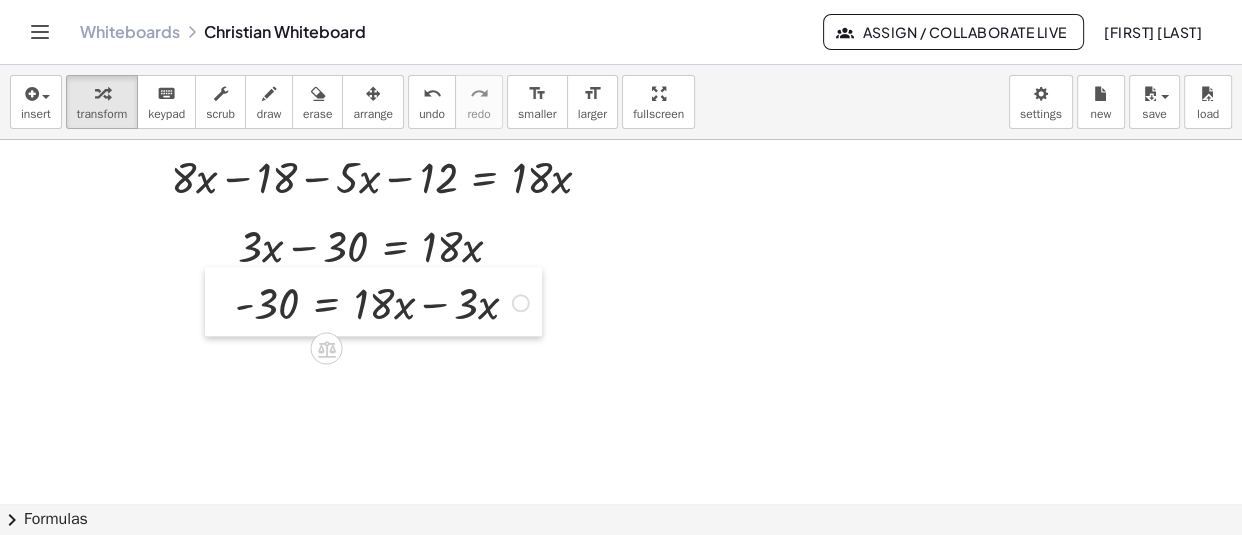 drag, startPoint x: 495, startPoint y: 471, endPoint x: 226, endPoint y: 301, distance: 318.21533 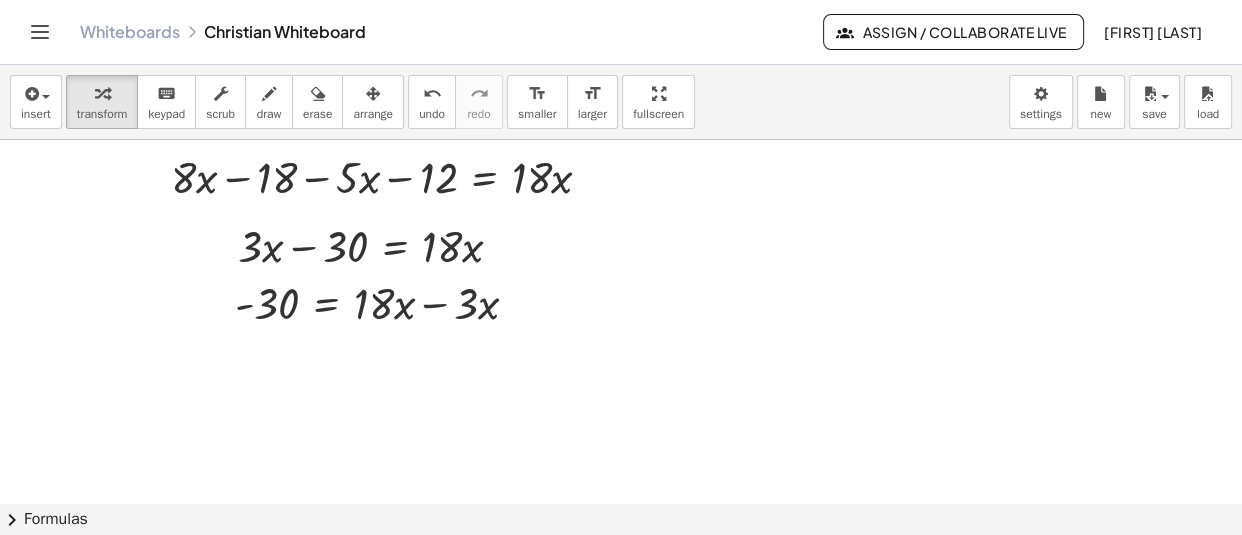 click at bounding box center [628, -6792] 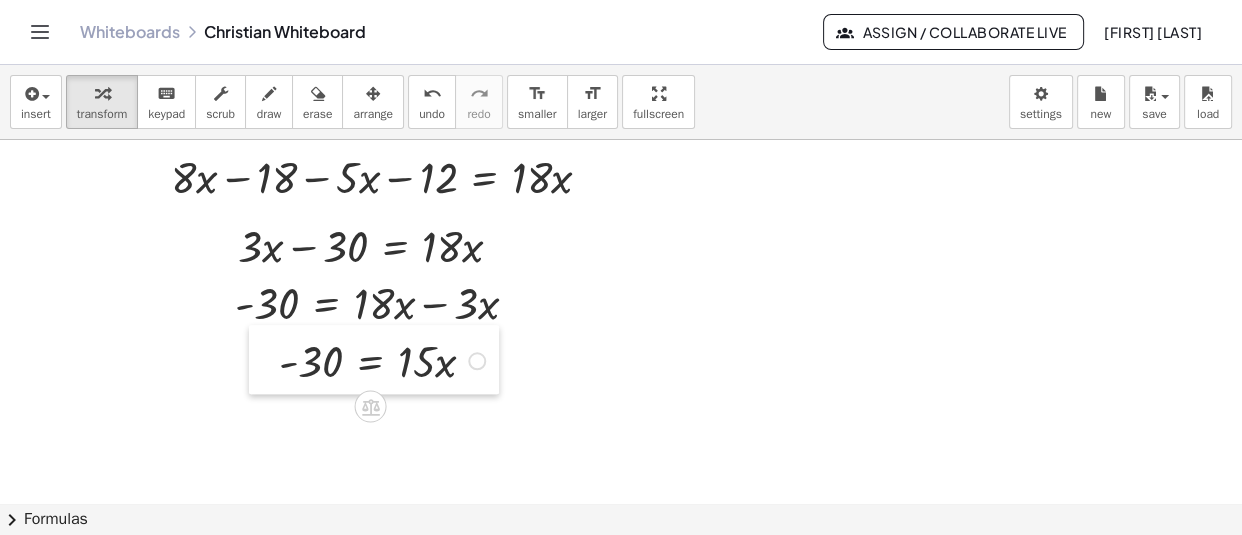 drag, startPoint x: 357, startPoint y: 443, endPoint x: 269, endPoint y: 366, distance: 116.9316 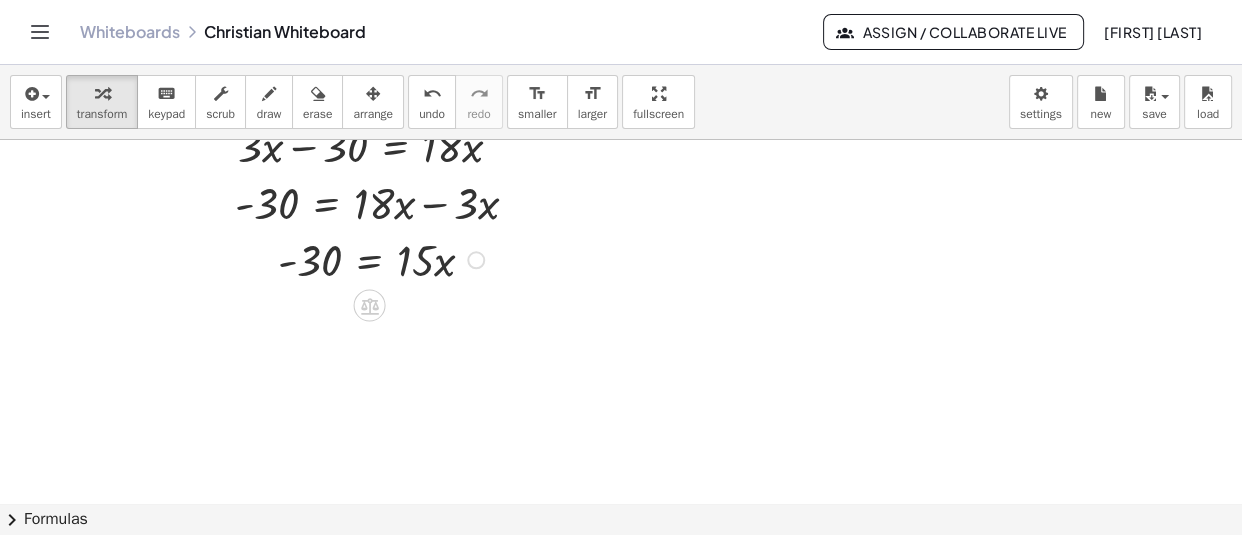 scroll, scrollTop: 14680, scrollLeft: 0, axis: vertical 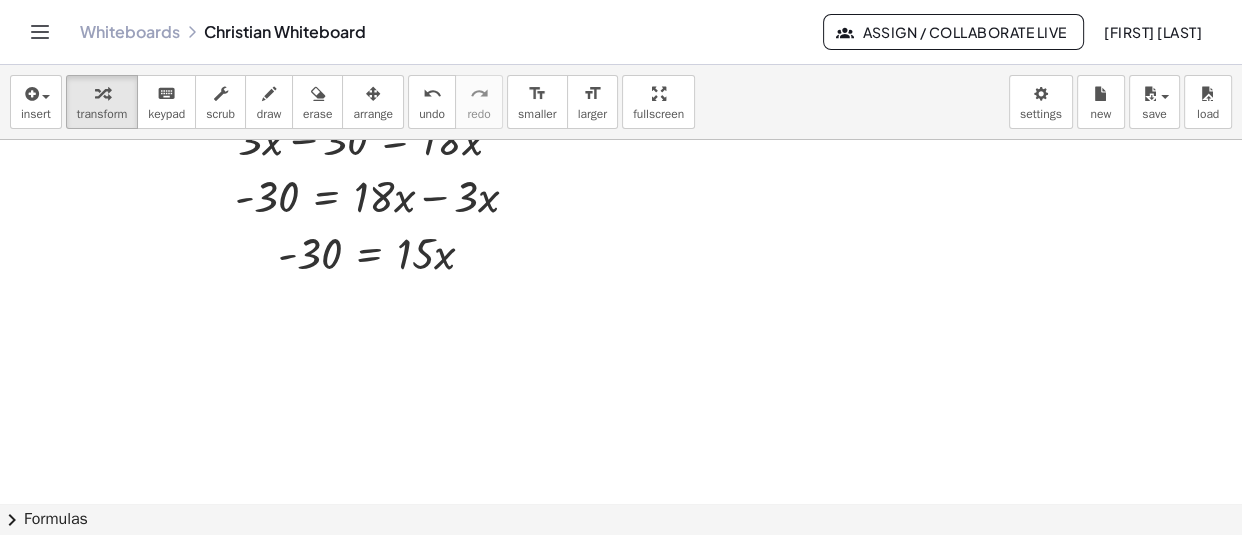 click at bounding box center (628, -6899) 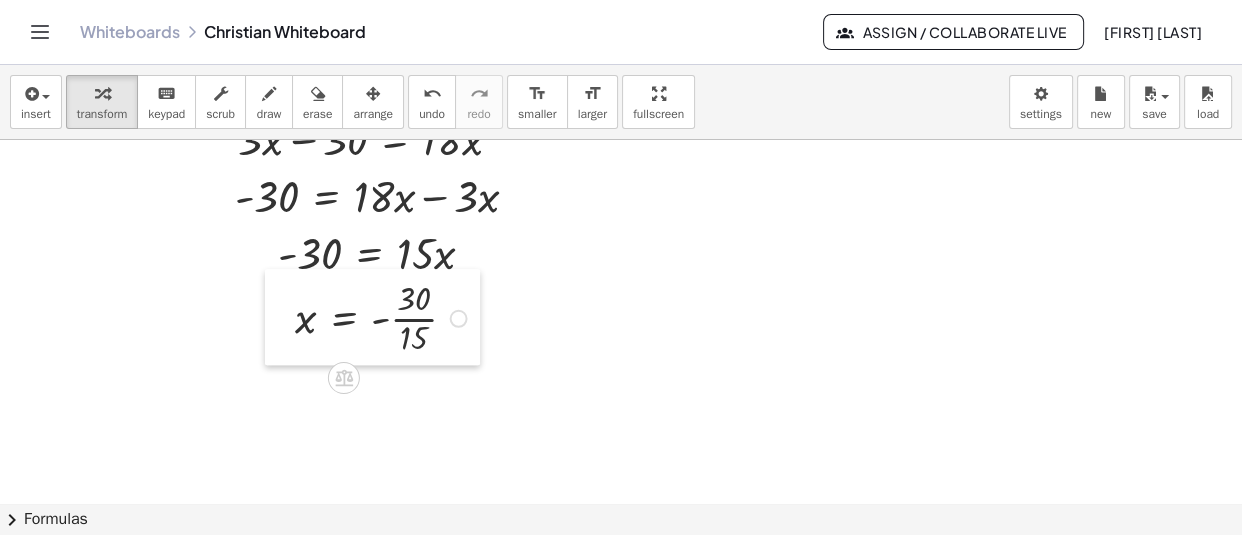 drag, startPoint x: 420, startPoint y: 441, endPoint x: 281, endPoint y: 325, distance: 181.04419 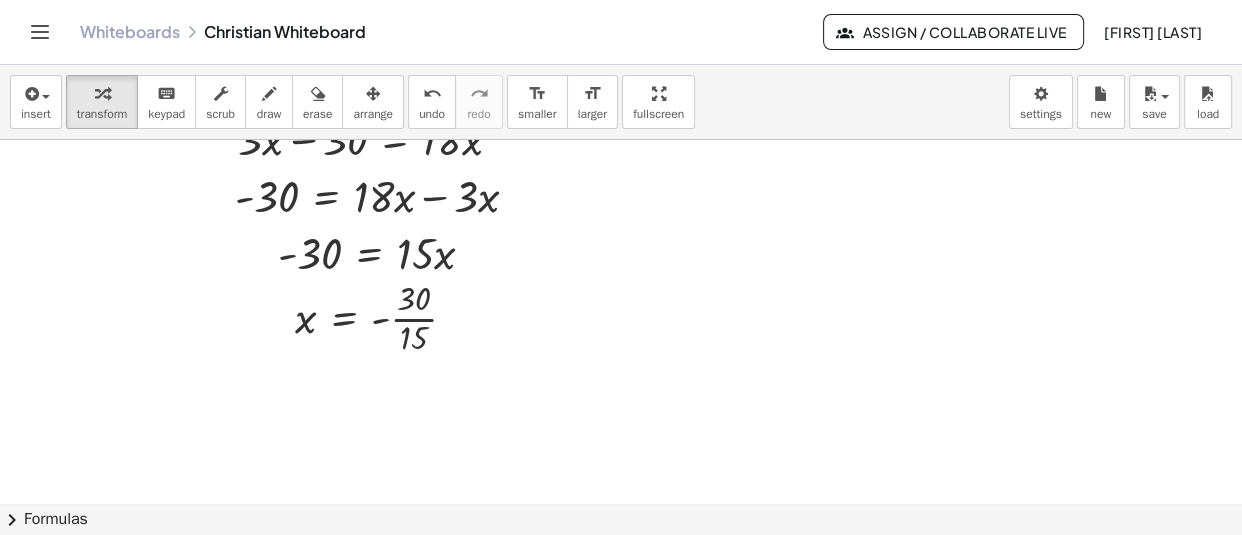 click at bounding box center [628, -6899] 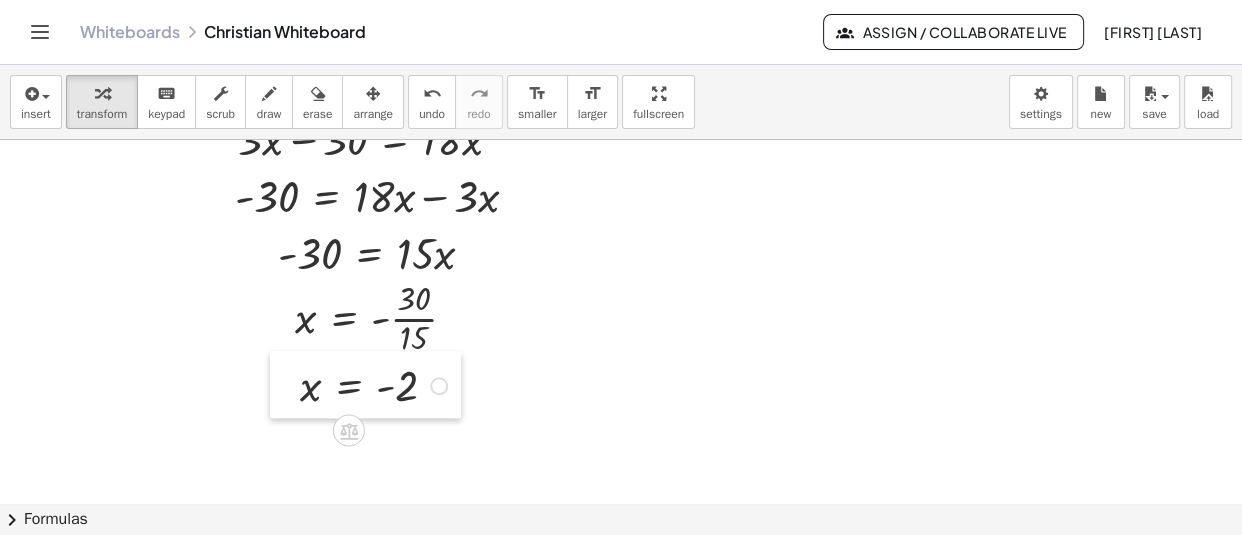 drag, startPoint x: 694, startPoint y: 436, endPoint x: 280, endPoint y: 400, distance: 415.56226 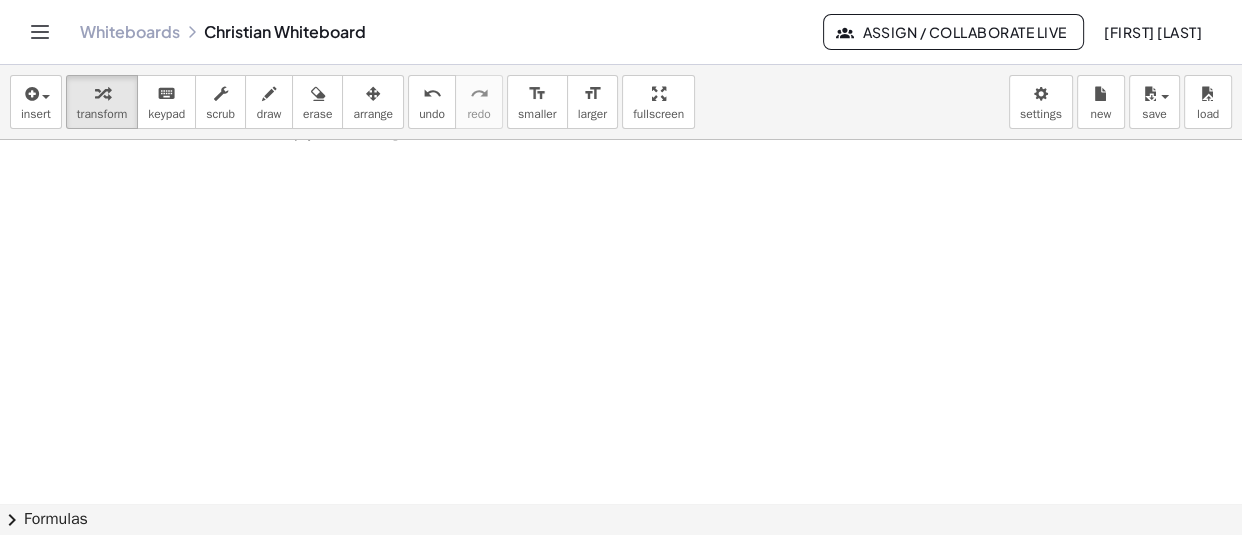 scroll, scrollTop: 14941, scrollLeft: 6, axis: both 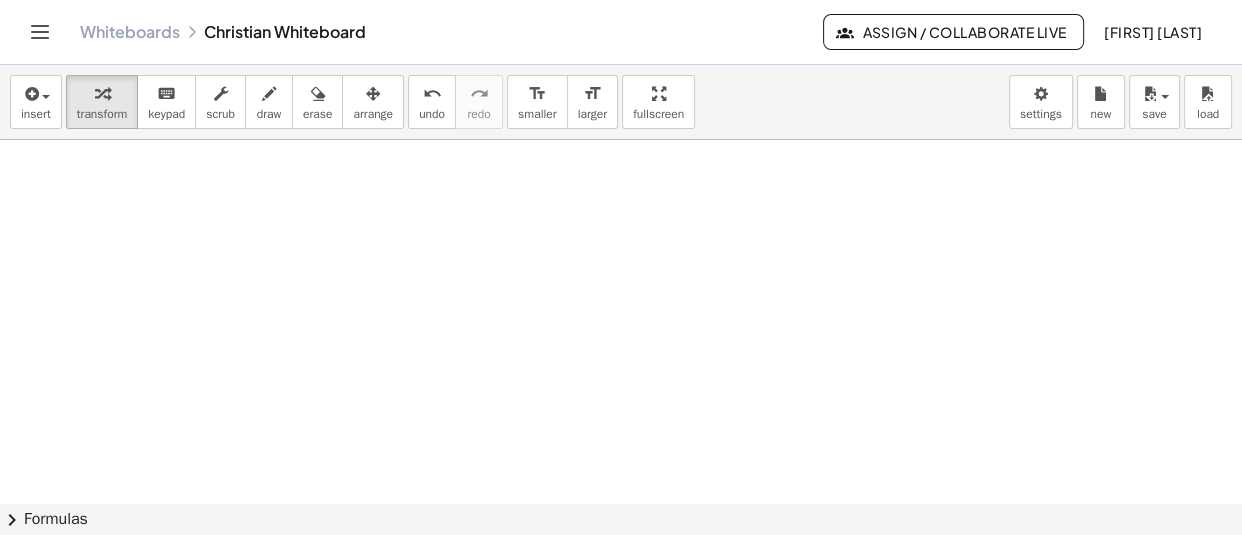 click at bounding box center (622, -6978) 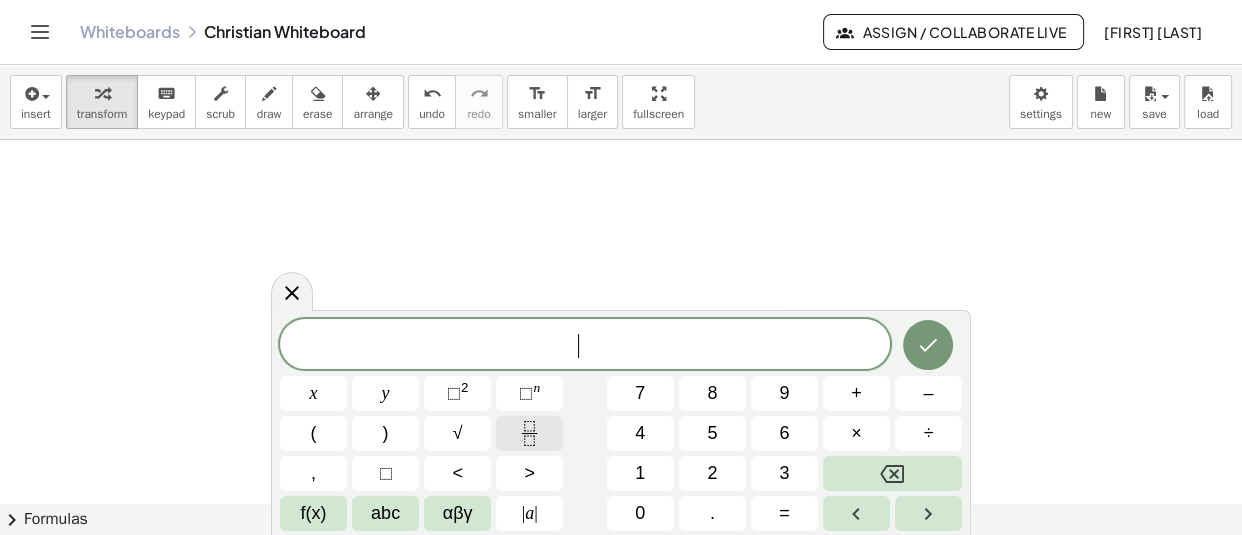 click 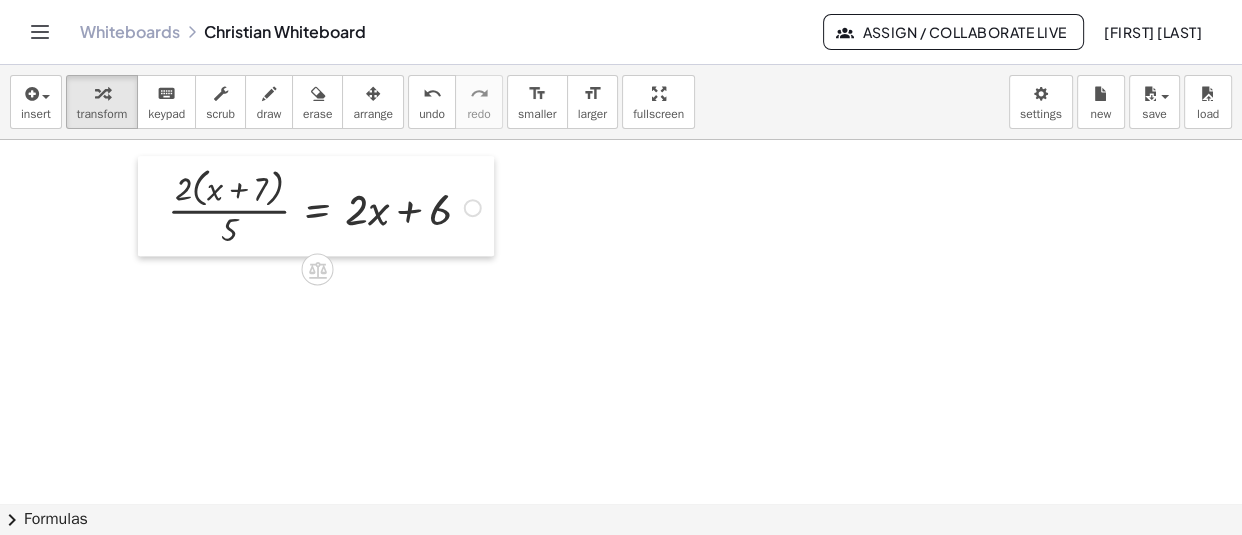 drag, startPoint x: 220, startPoint y: 292, endPoint x: 139, endPoint y: 212, distance: 113.84639 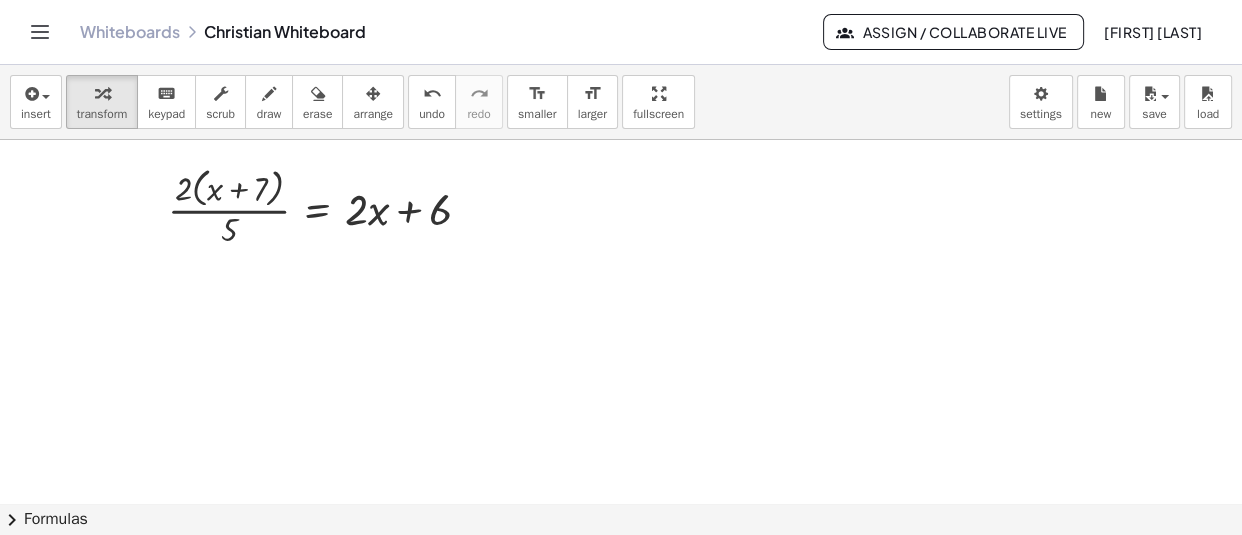 click at bounding box center [622, -6978] 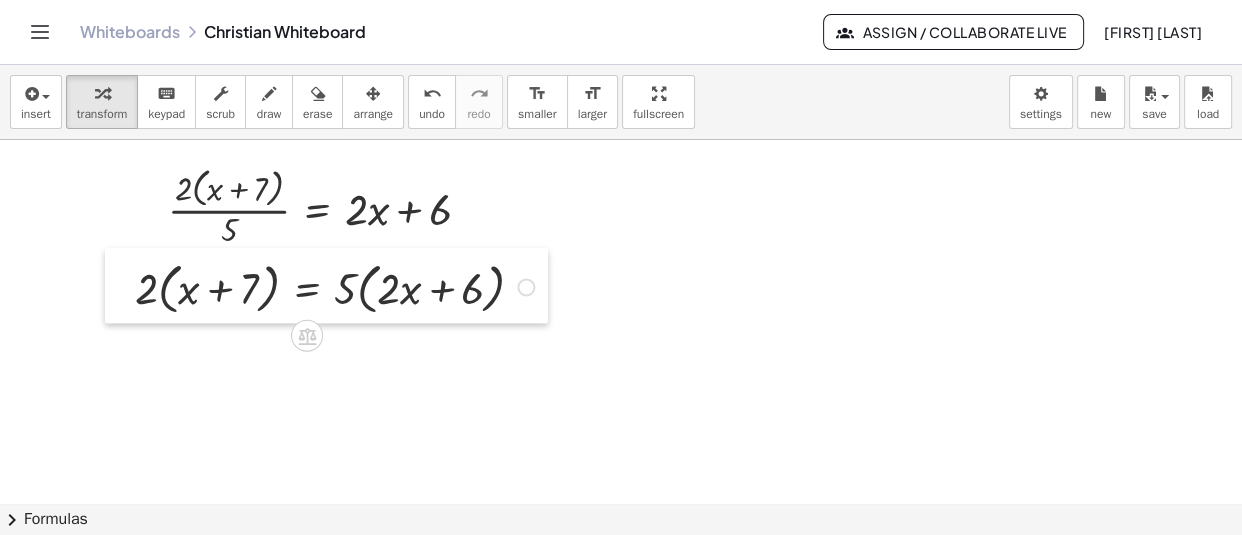 drag, startPoint x: 359, startPoint y: 468, endPoint x: 118, endPoint y: 286, distance: 302.00165 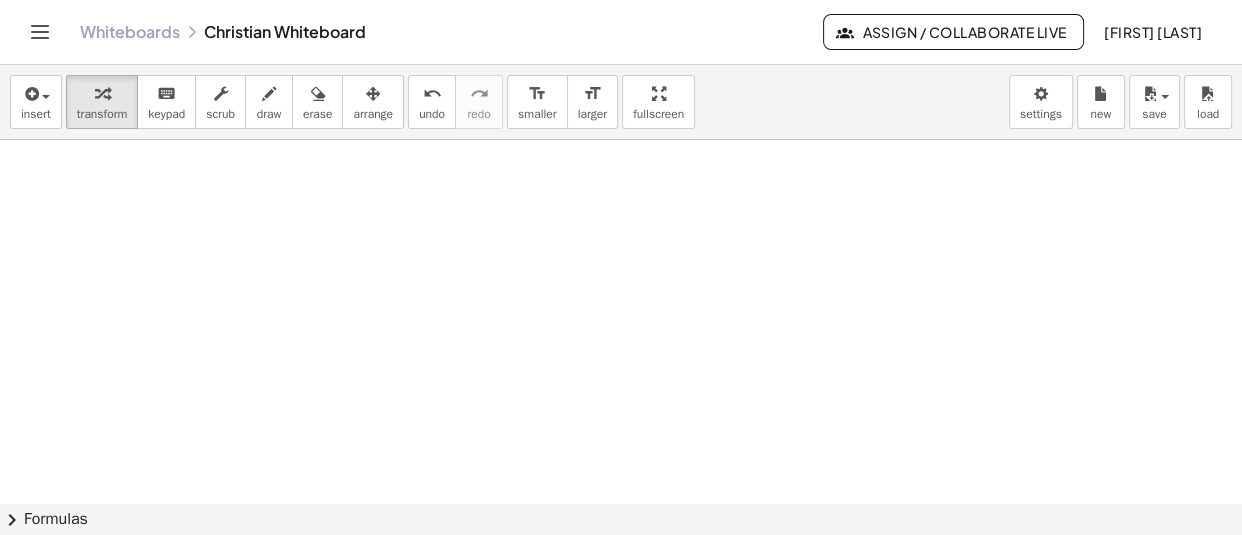 scroll, scrollTop: 15150, scrollLeft: 6, axis: both 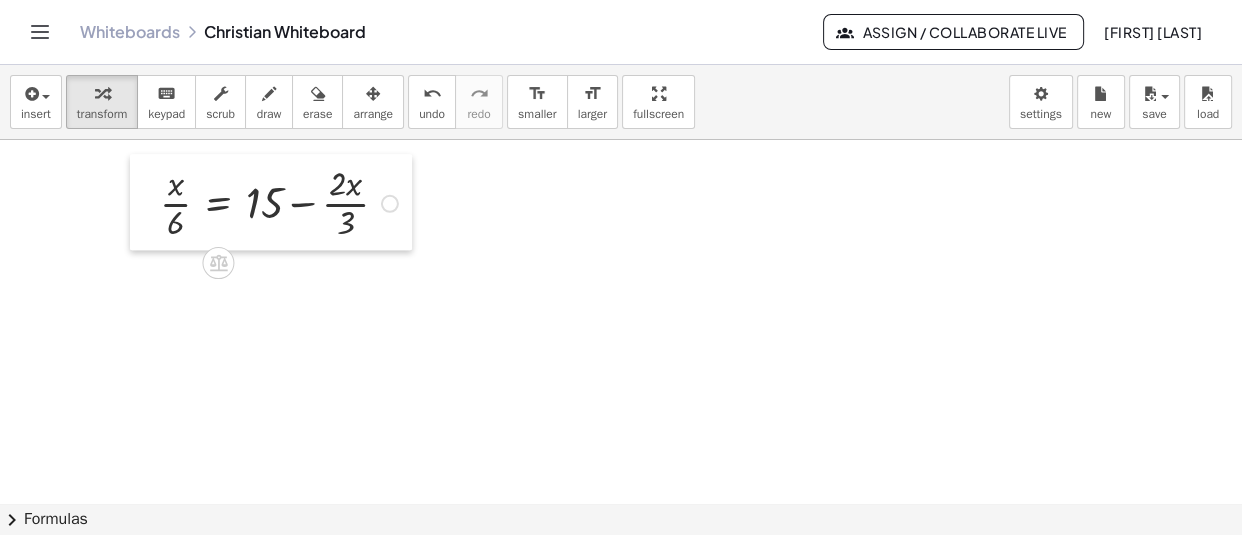 drag, startPoint x: 387, startPoint y: 270, endPoint x: 151, endPoint y: 202, distance: 245.6013 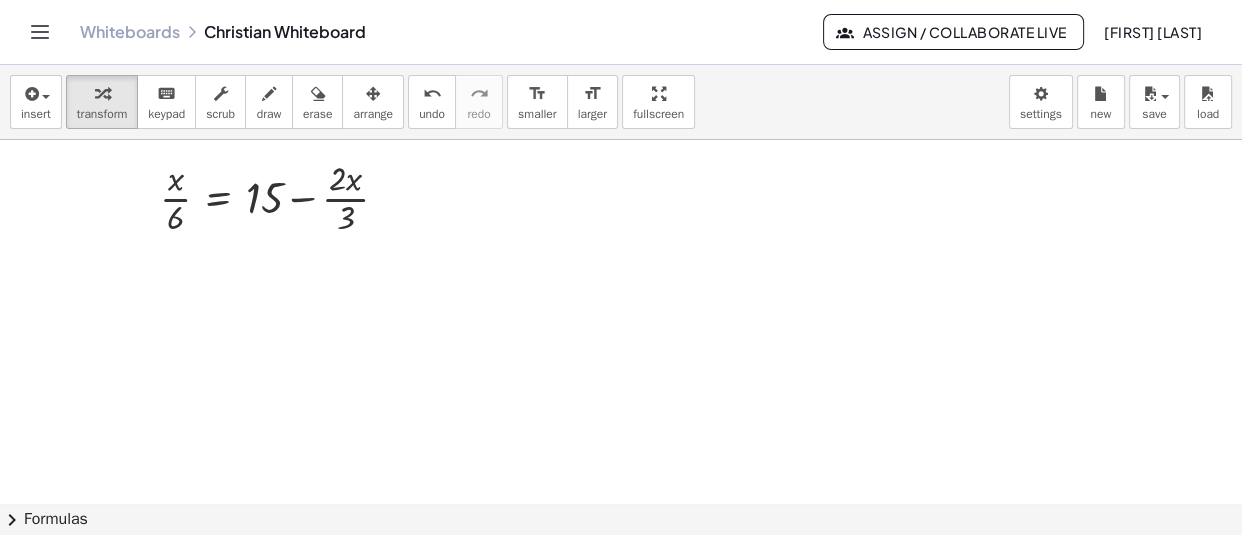 scroll, scrollTop: 15156, scrollLeft: 6, axis: both 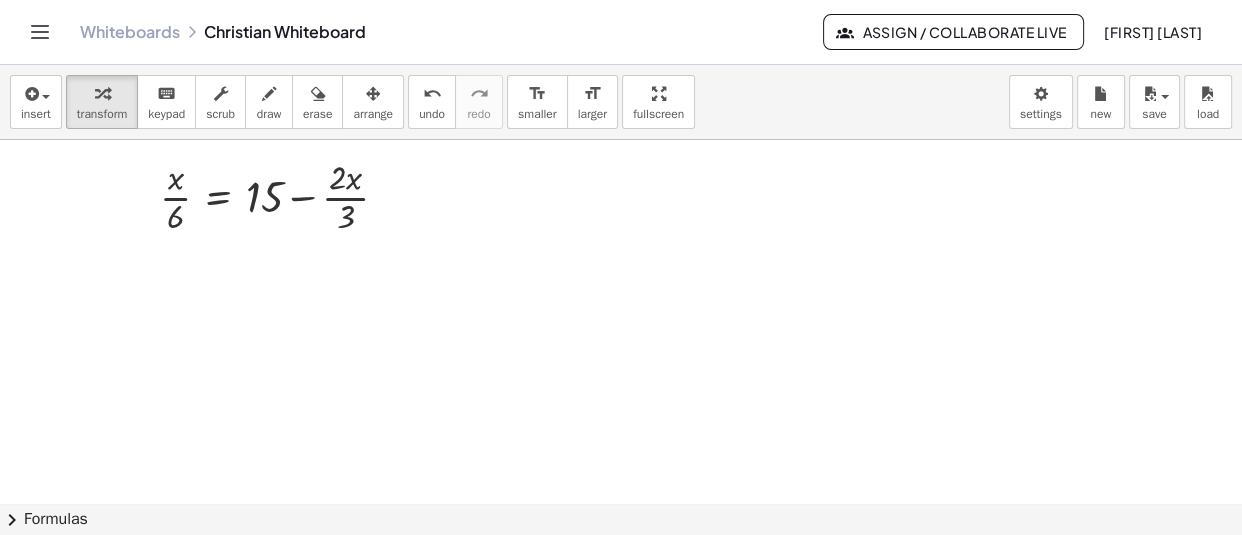 click at bounding box center [622, -7193] 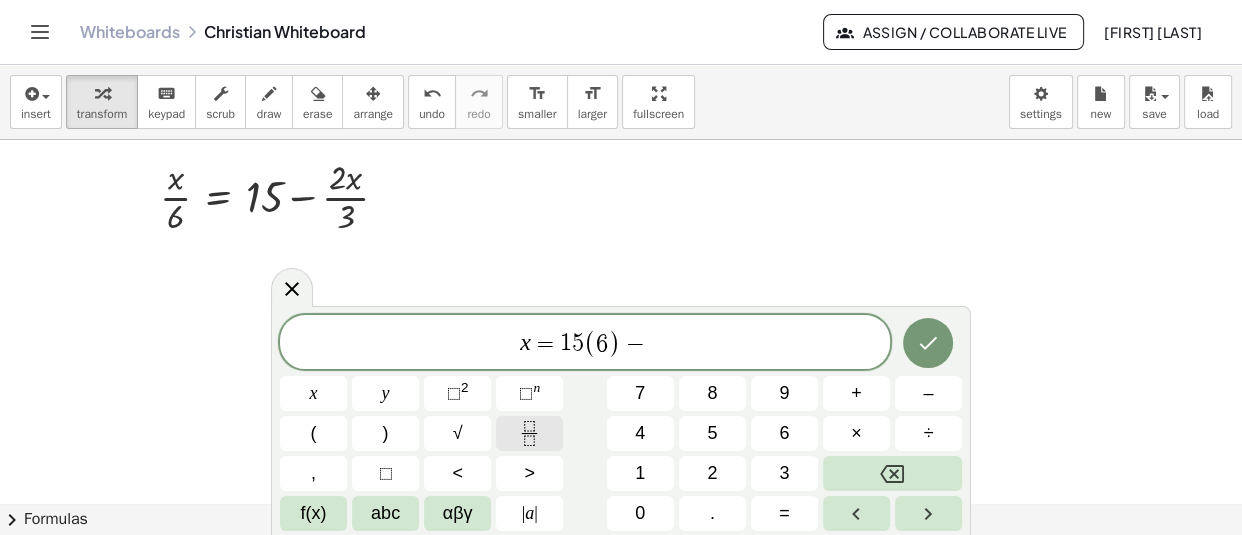 click 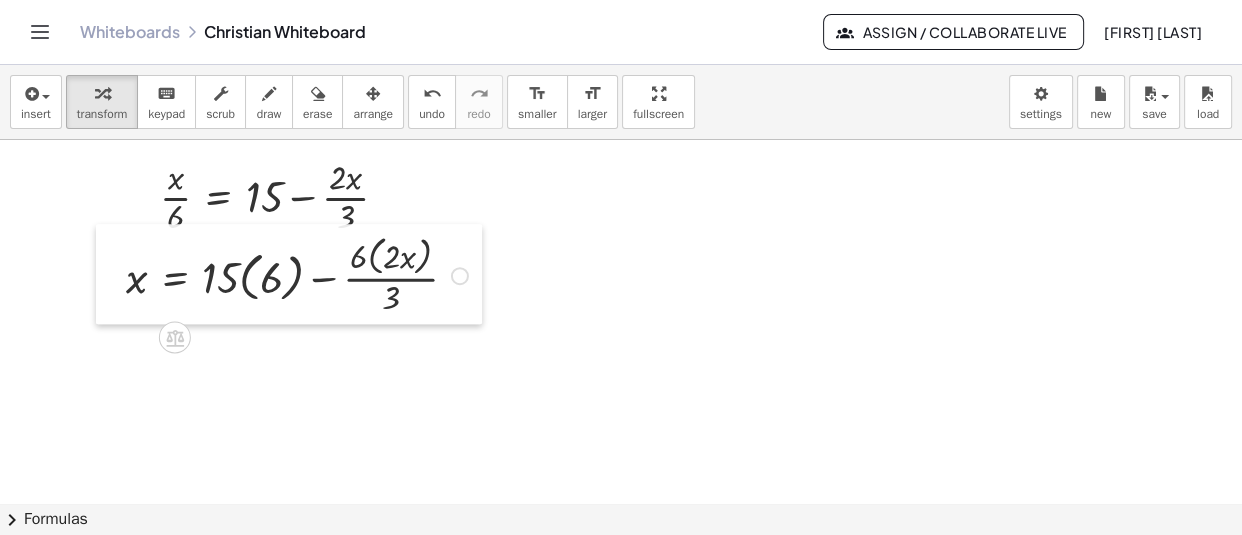 drag, startPoint x: 293, startPoint y: 395, endPoint x: 111, endPoint y: 289, distance: 210.61813 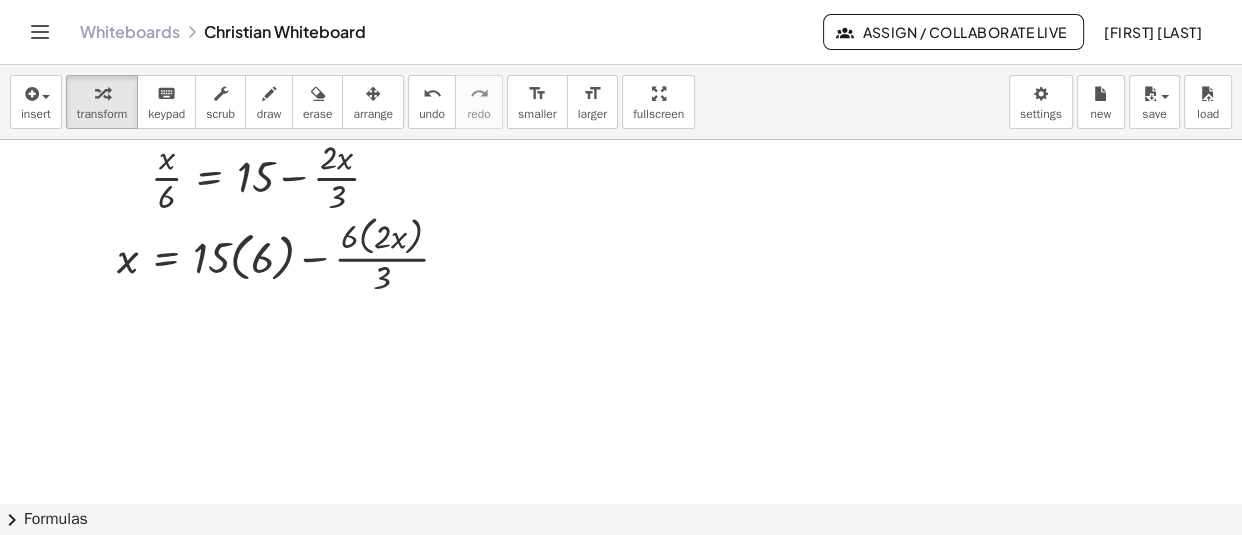 scroll, scrollTop: 15177, scrollLeft: 15, axis: both 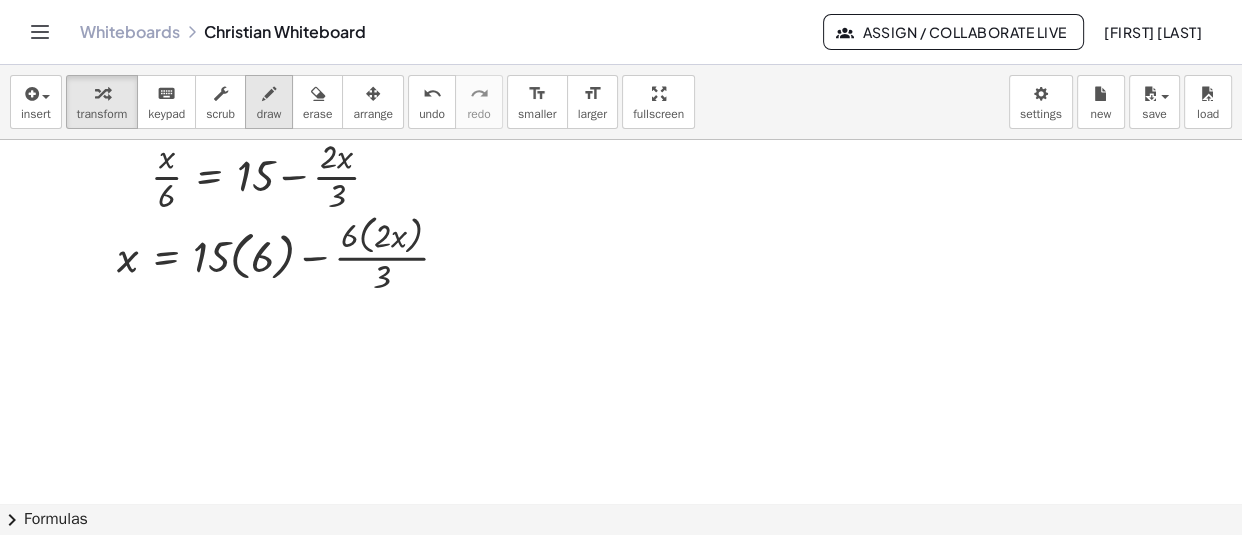 click at bounding box center [269, 94] 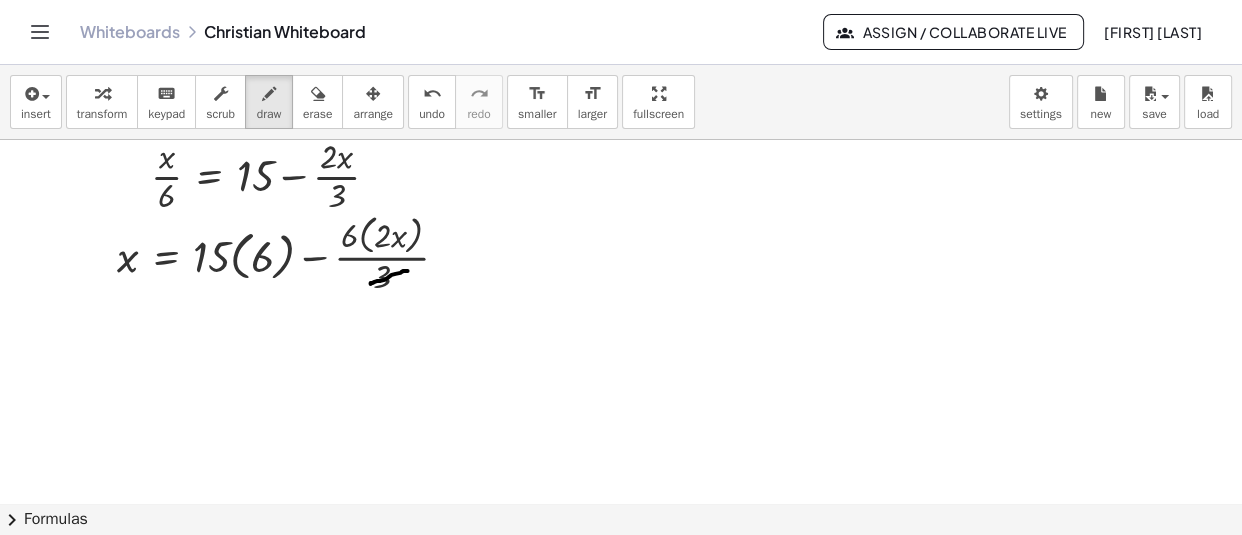 drag, startPoint x: 407, startPoint y: 267, endPoint x: 370, endPoint y: 280, distance: 39.217342 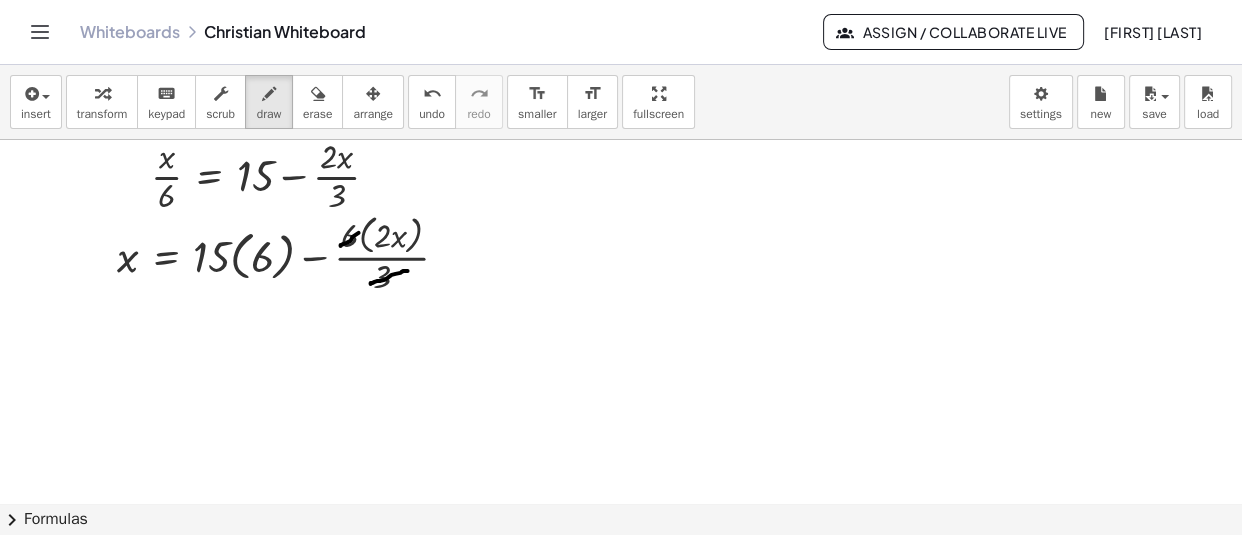 drag, startPoint x: 358, startPoint y: 229, endPoint x: 338, endPoint y: 243, distance: 24.41311 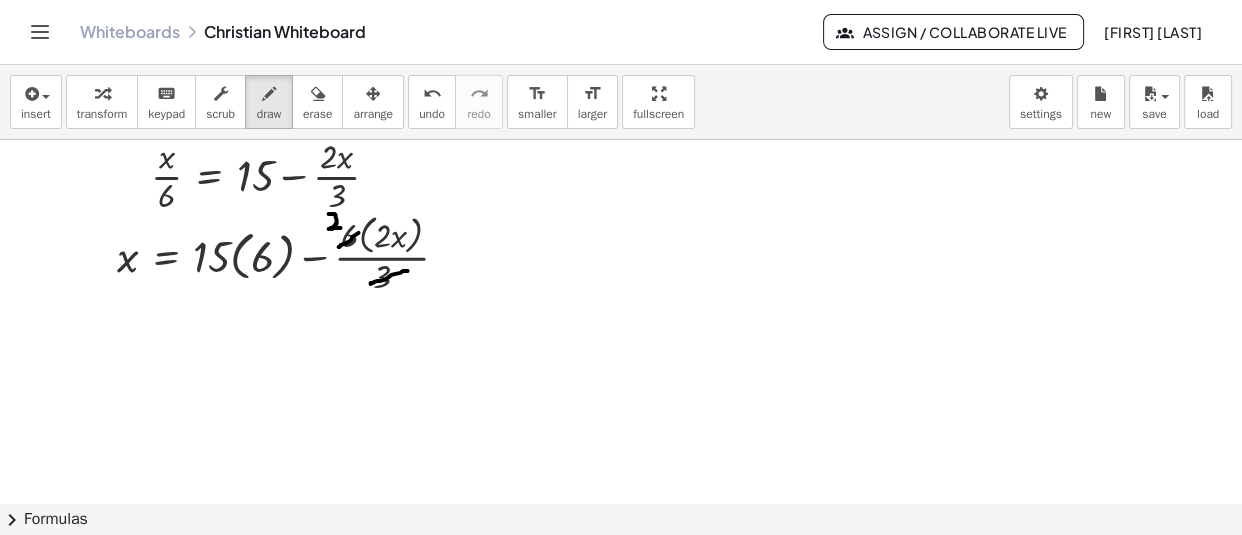 drag, startPoint x: 328, startPoint y: 210, endPoint x: 342, endPoint y: 224, distance: 19.79899 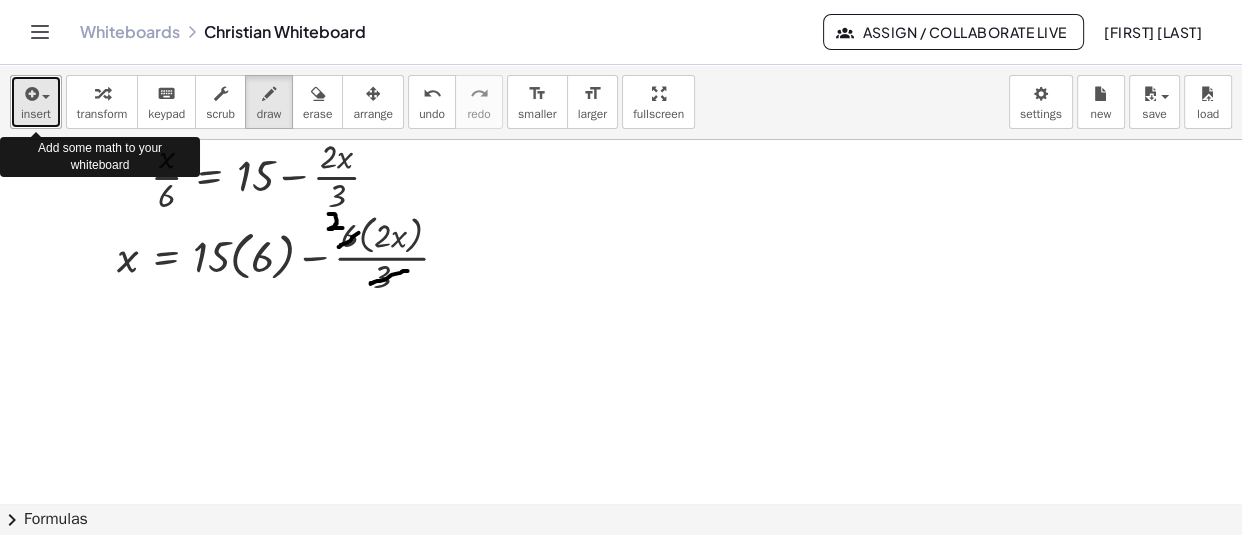 click on "insert" at bounding box center [36, 102] 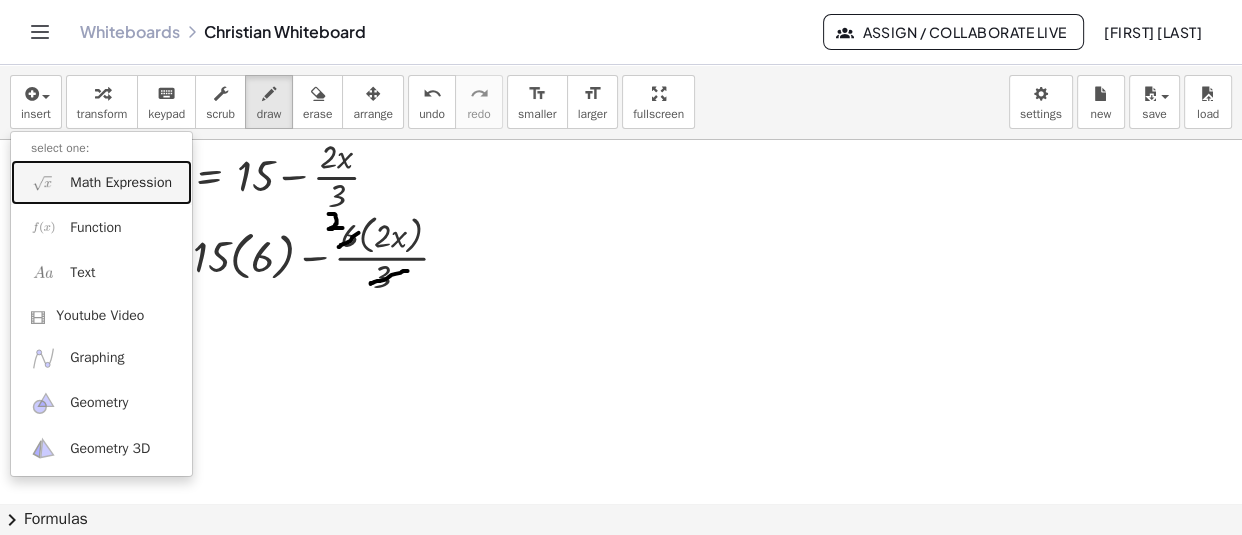 click on "Math Expression" at bounding box center (121, 183) 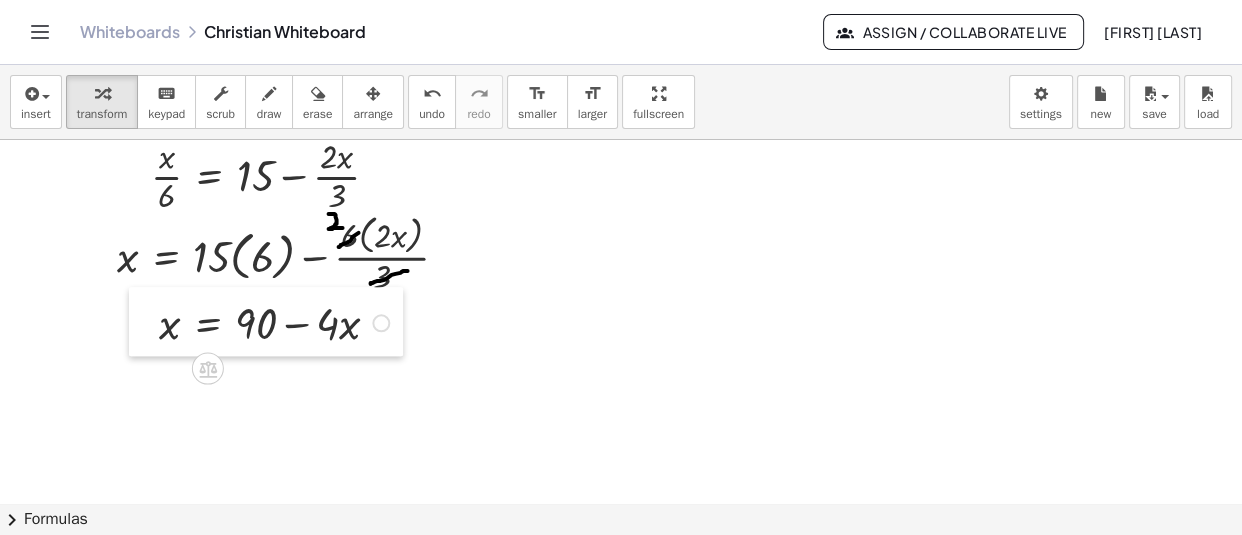 drag, startPoint x: 611, startPoint y: 216, endPoint x: 143, endPoint y: 328, distance: 481.21512 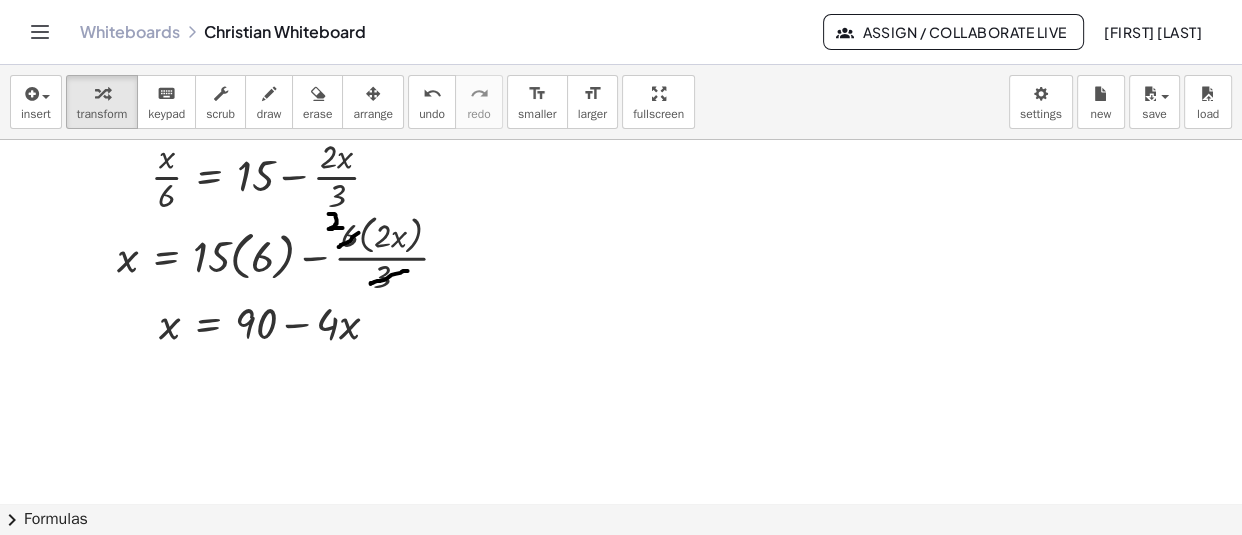 click at bounding box center (613, -7214) 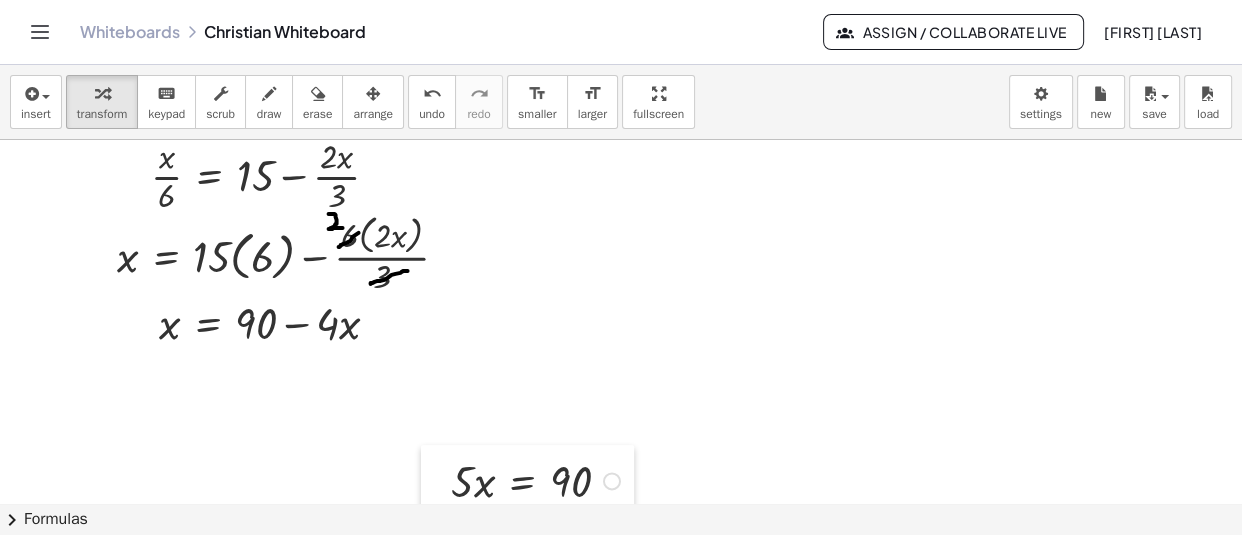 click at bounding box center [436, 479] 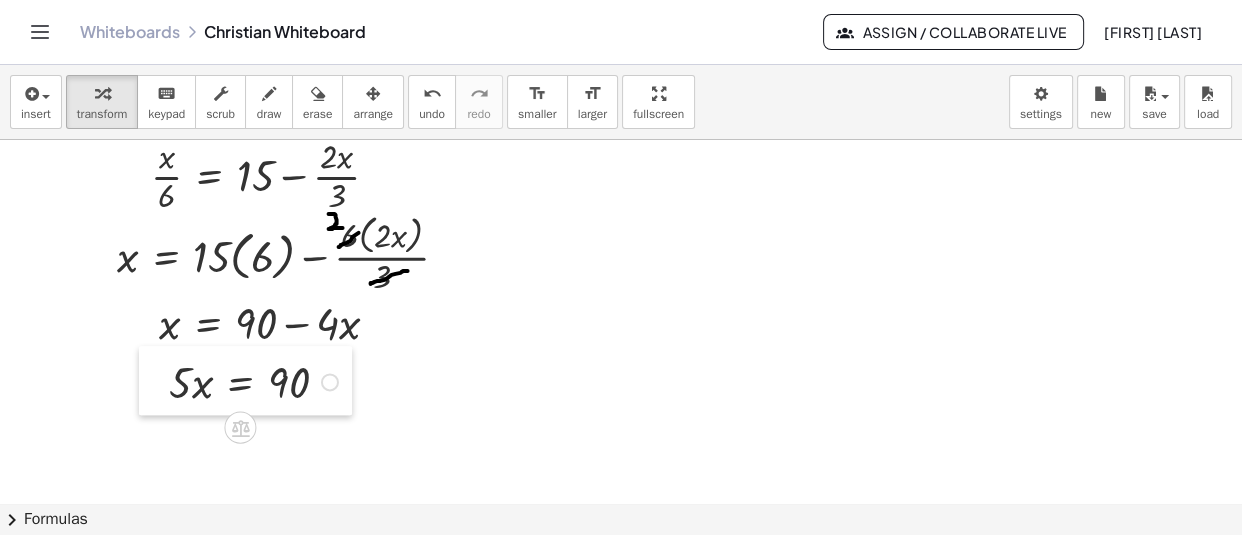 drag, startPoint x: 439, startPoint y: 480, endPoint x: 167, endPoint y: 383, distance: 288.77847 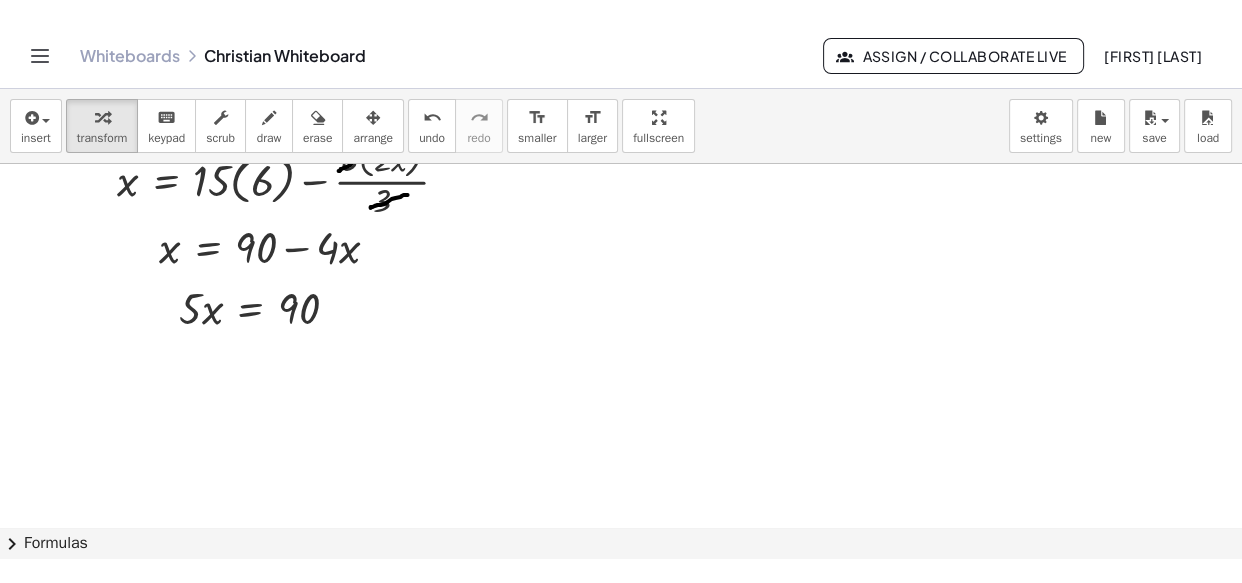scroll, scrollTop: 15278, scrollLeft: 15, axis: both 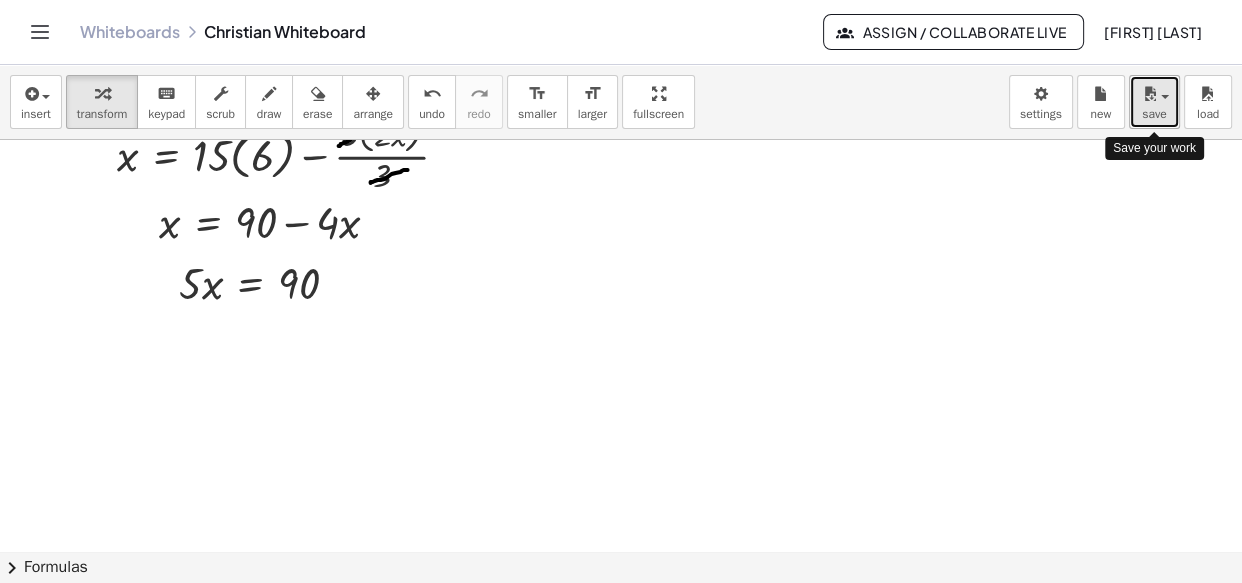 click at bounding box center (1154, 93) 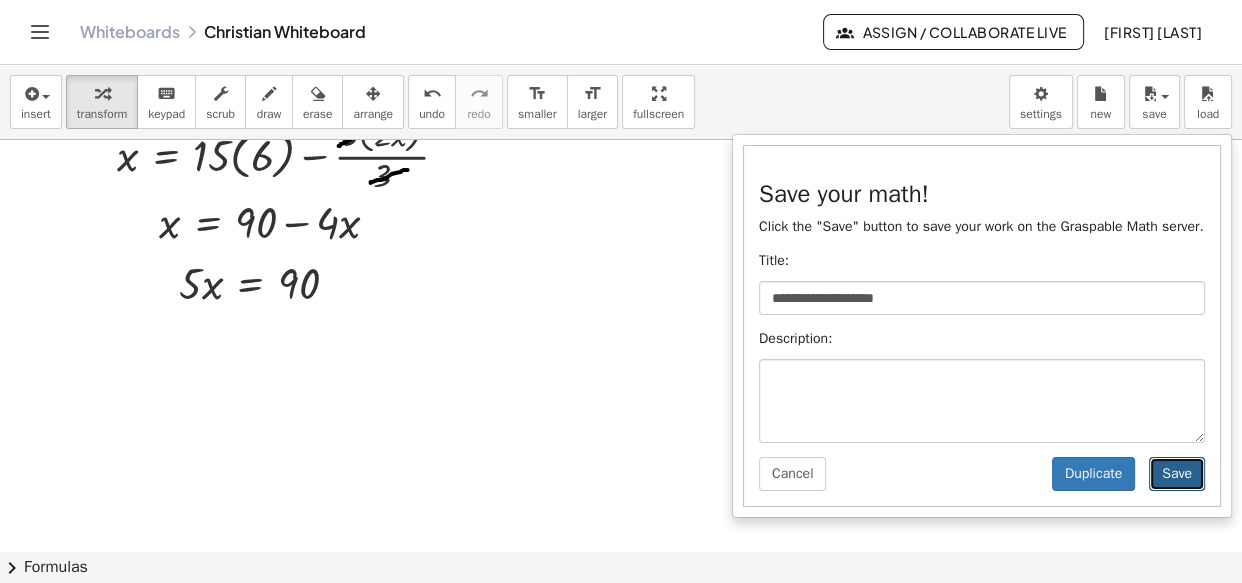 click on "Save" at bounding box center (1177, 474) 